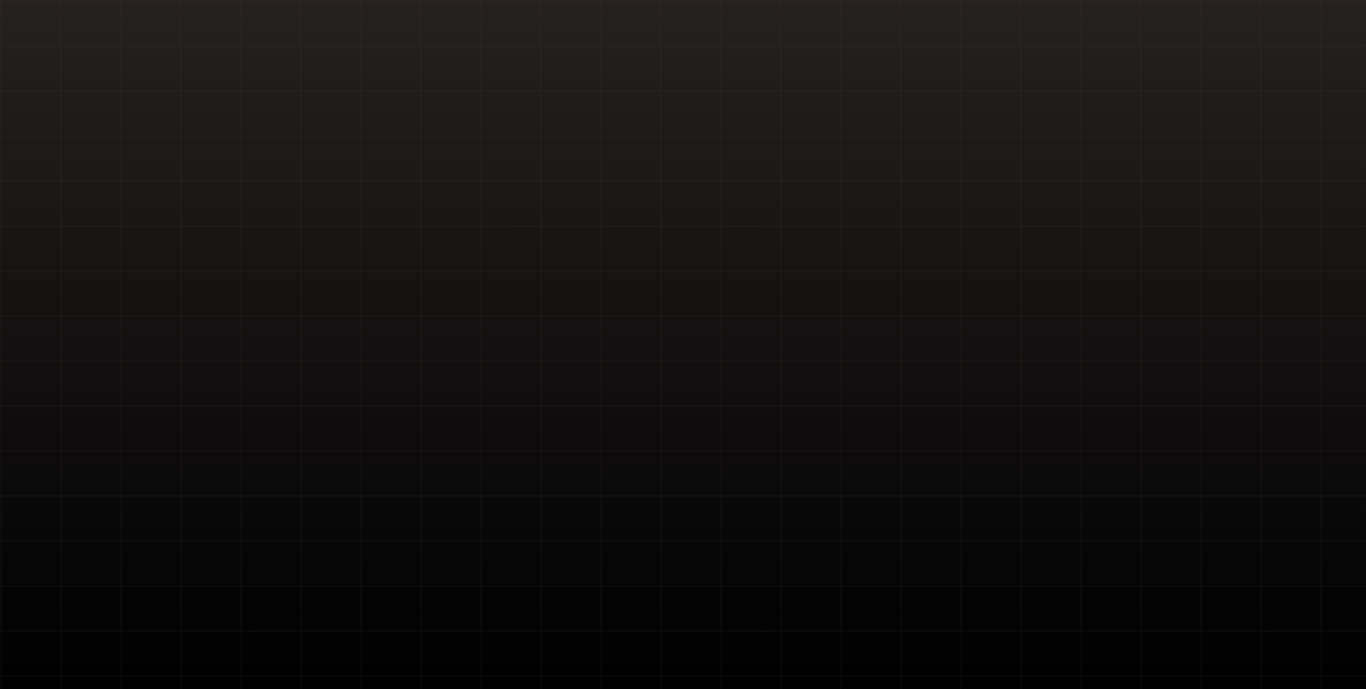 scroll, scrollTop: 0, scrollLeft: 0, axis: both 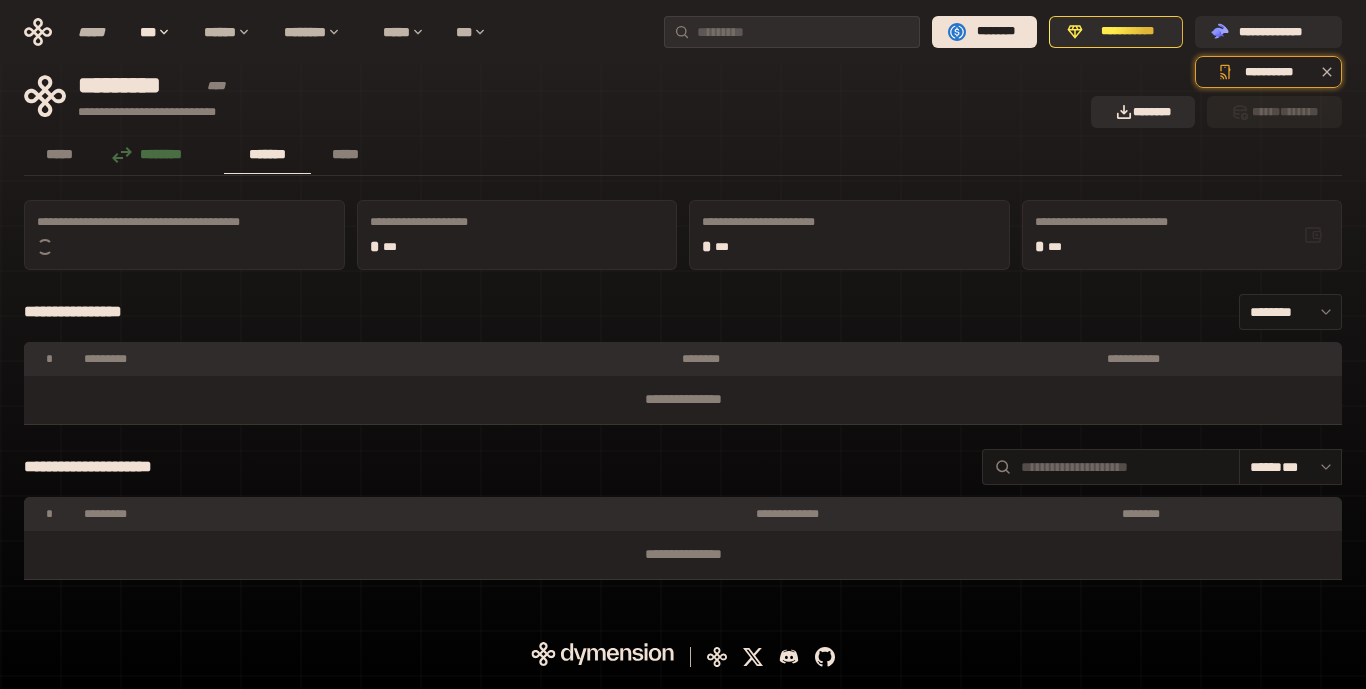 click on "**********" at bounding box center (683, 334) 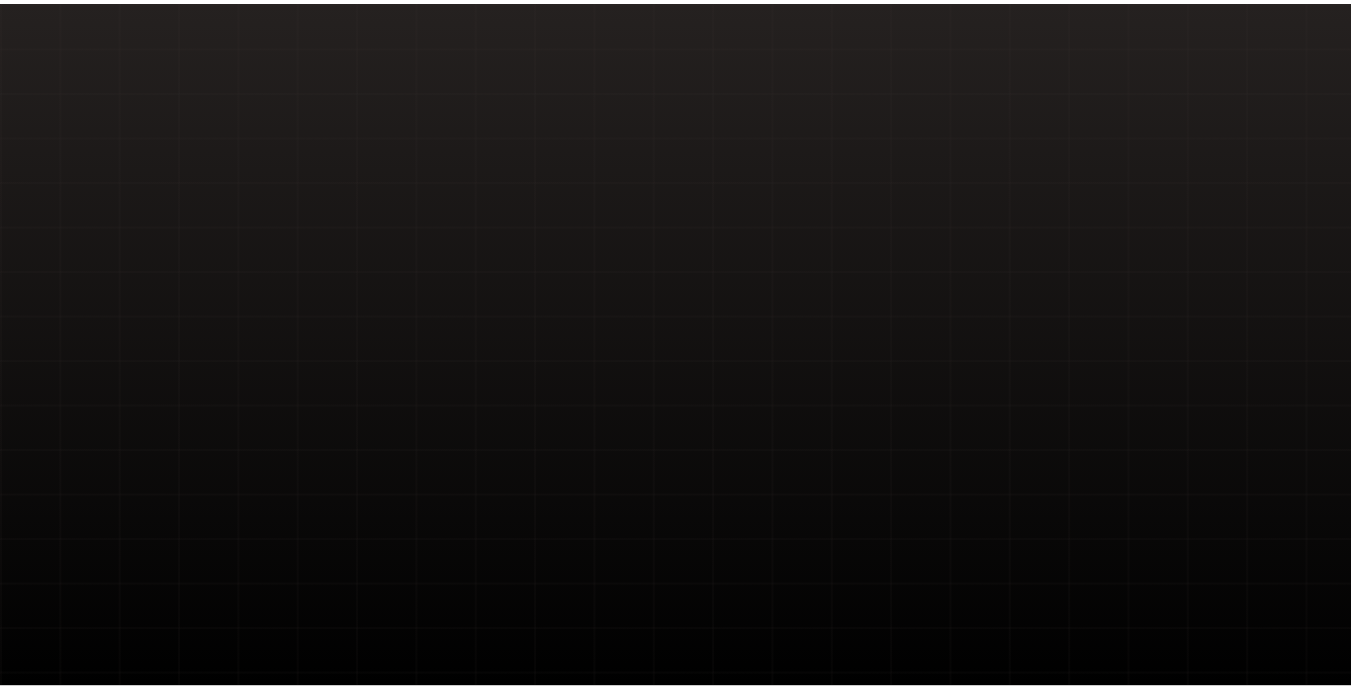 scroll, scrollTop: 0, scrollLeft: 0, axis: both 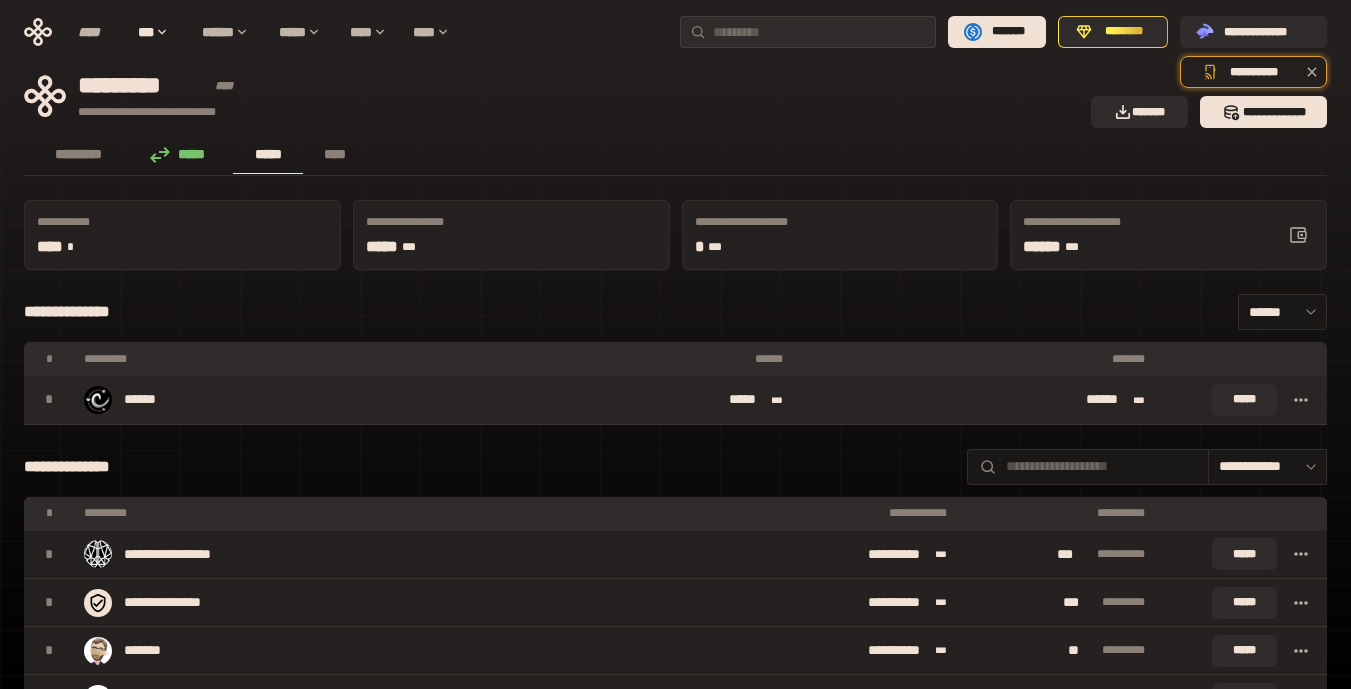 click 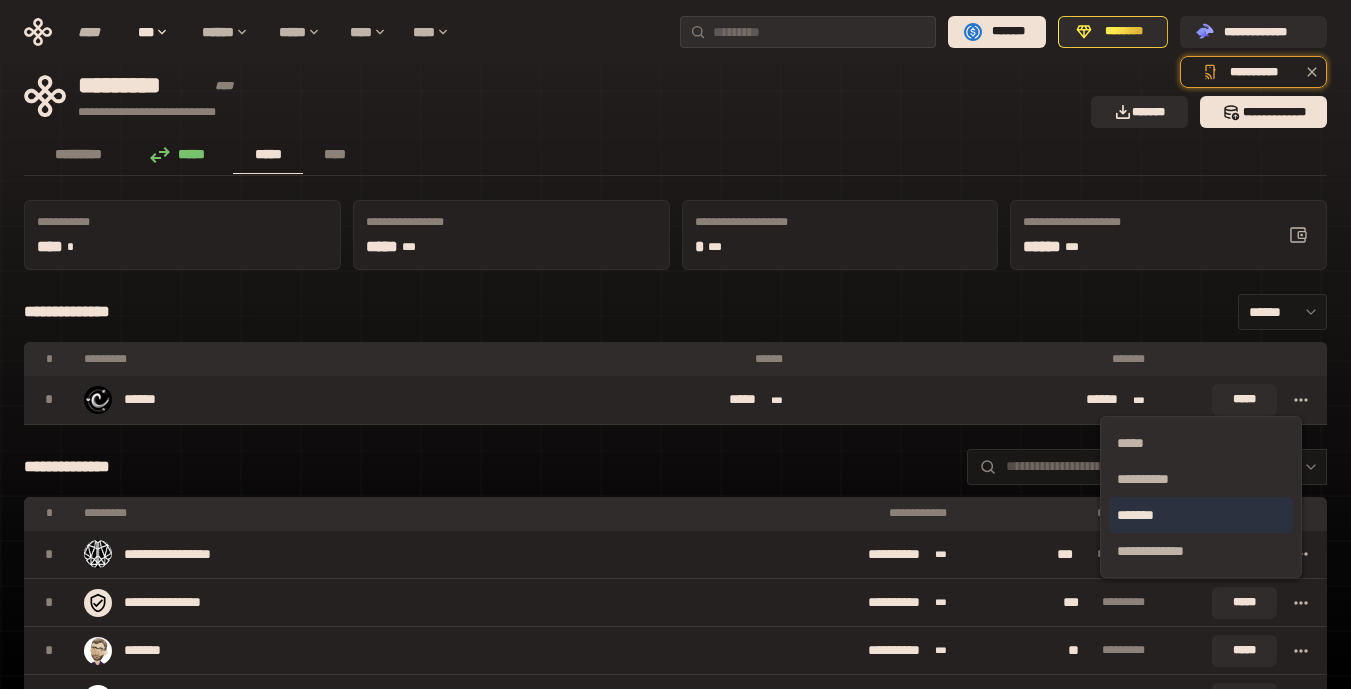 click on "*******" at bounding box center (1201, 515) 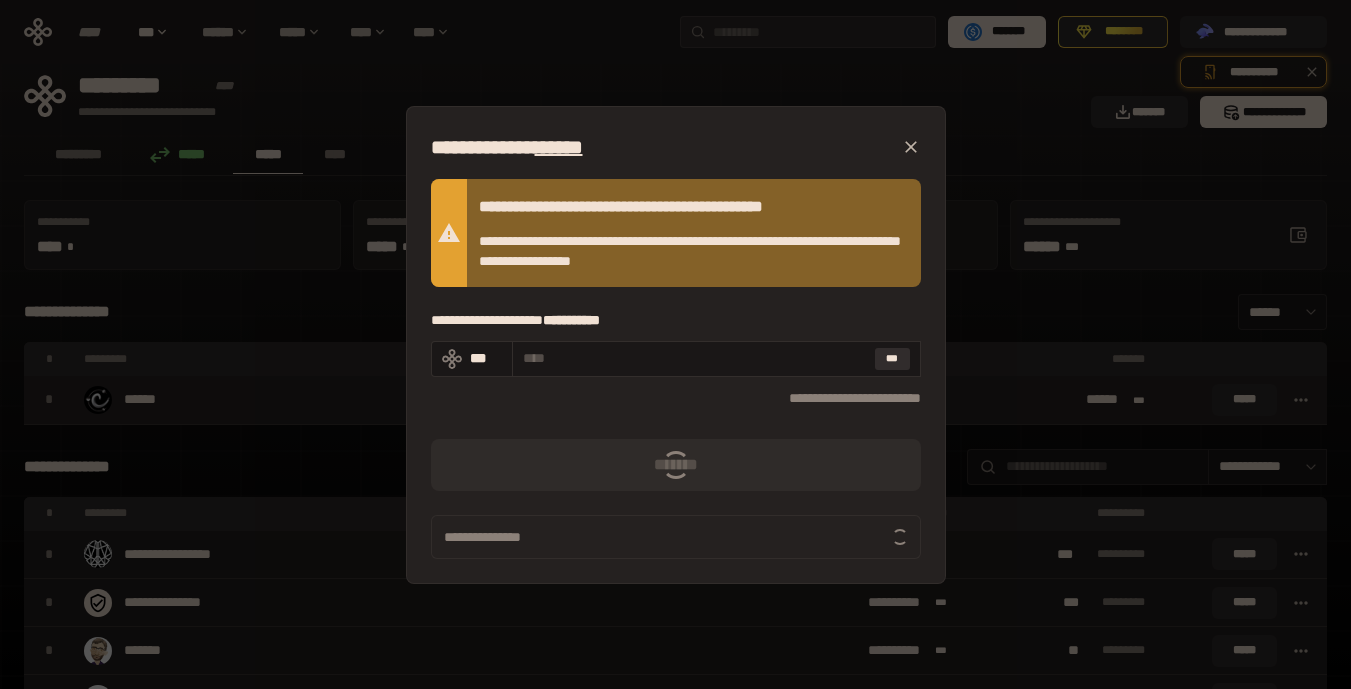 click on "***" at bounding box center (892, 359) 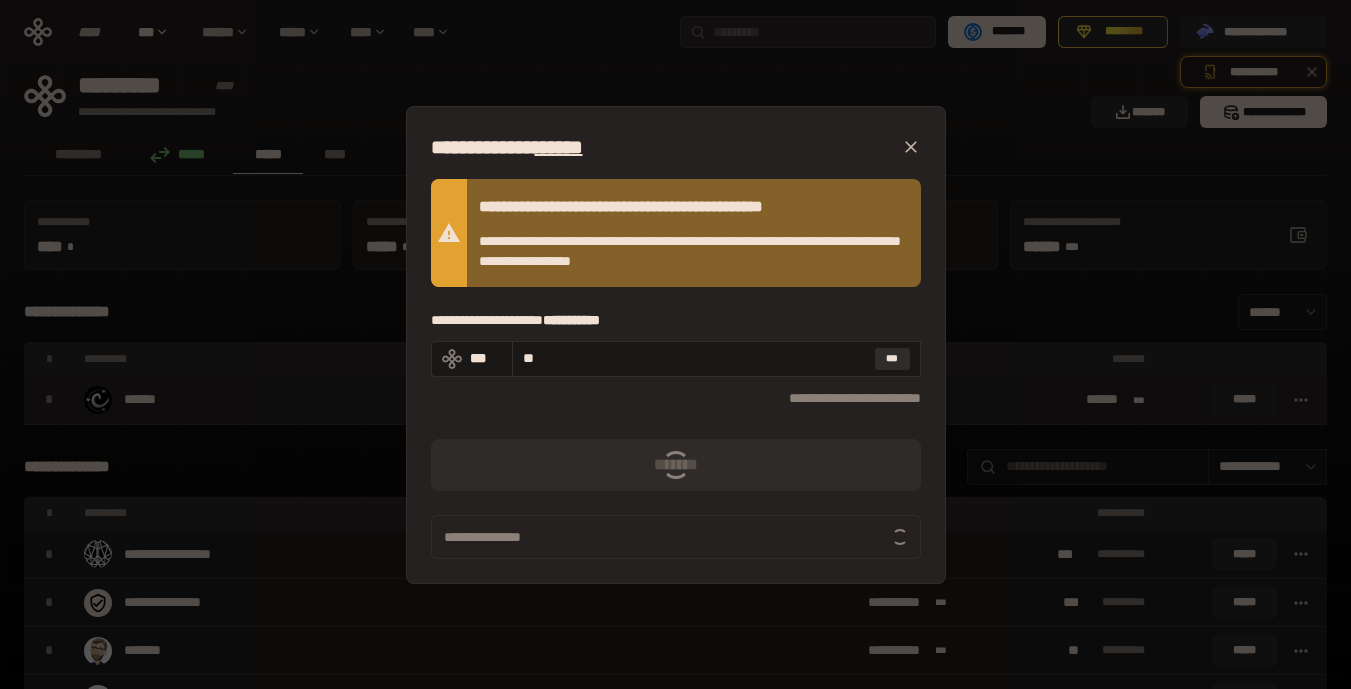 drag, startPoint x: 613, startPoint y: 357, endPoint x: 850, endPoint y: 338, distance: 237.76038 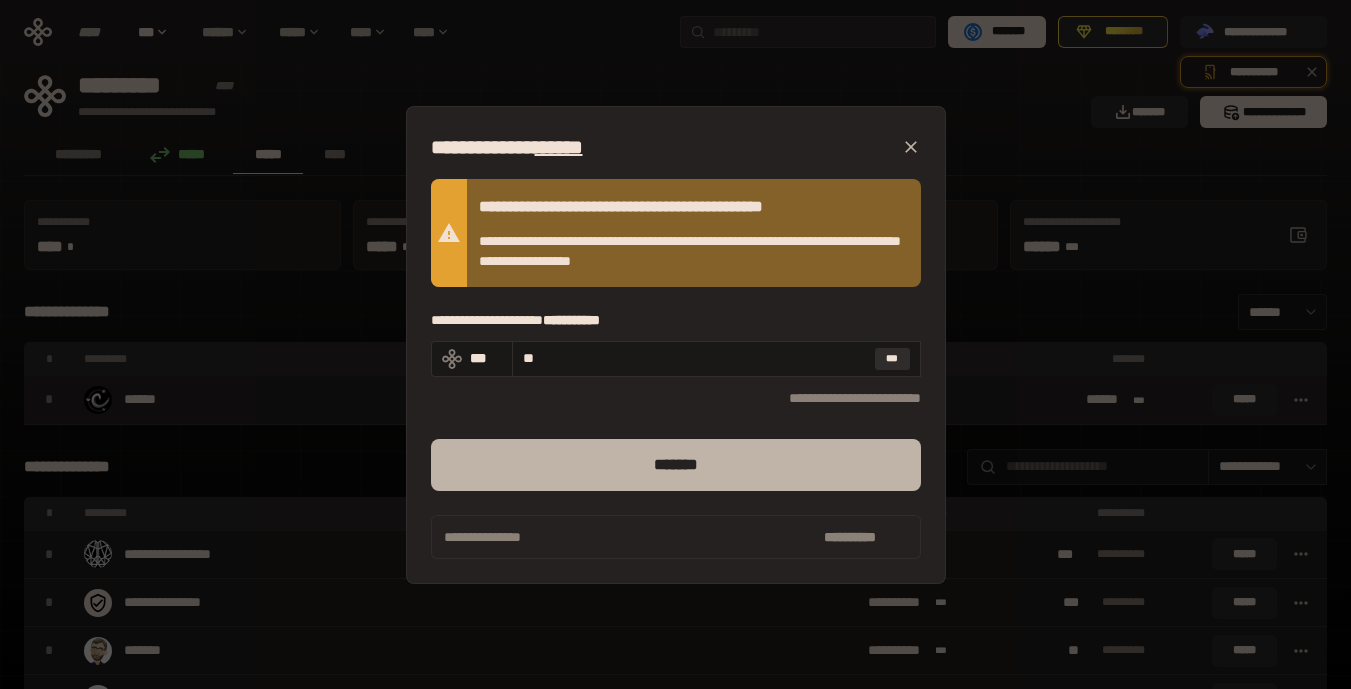 click on "*******" at bounding box center [676, 465] 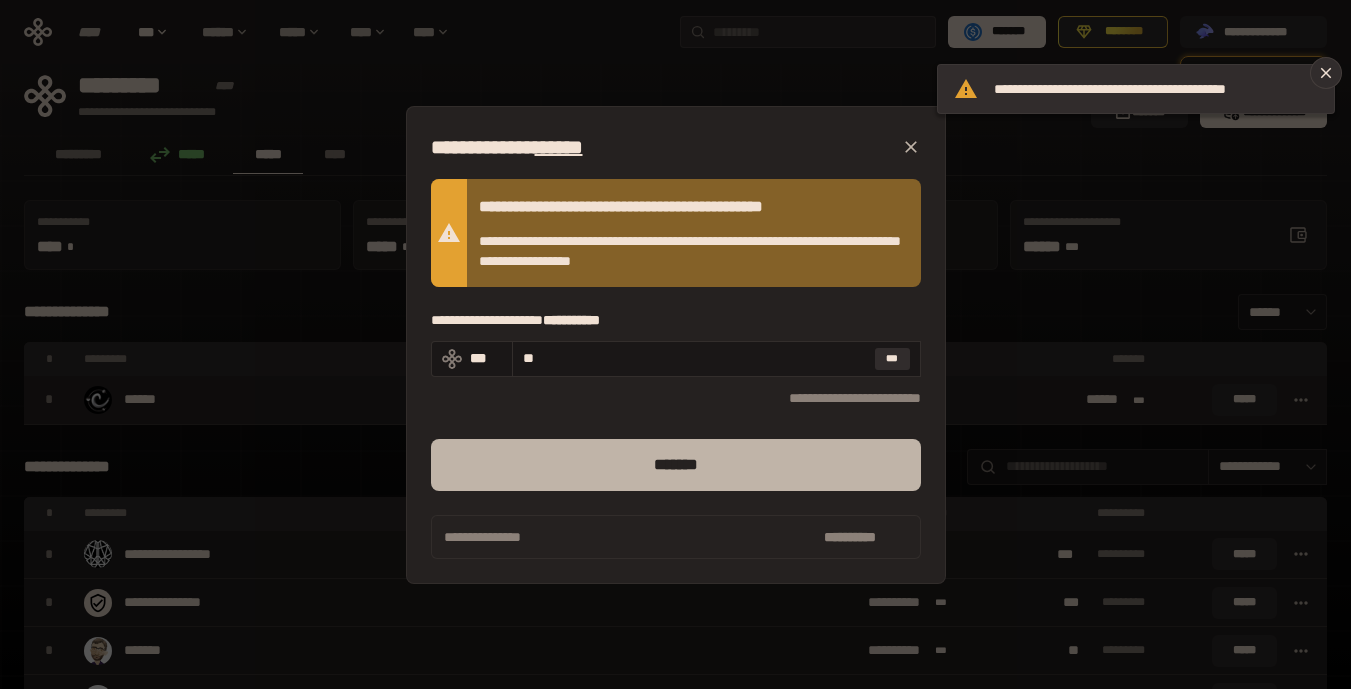 click on "*******" at bounding box center [676, 465] 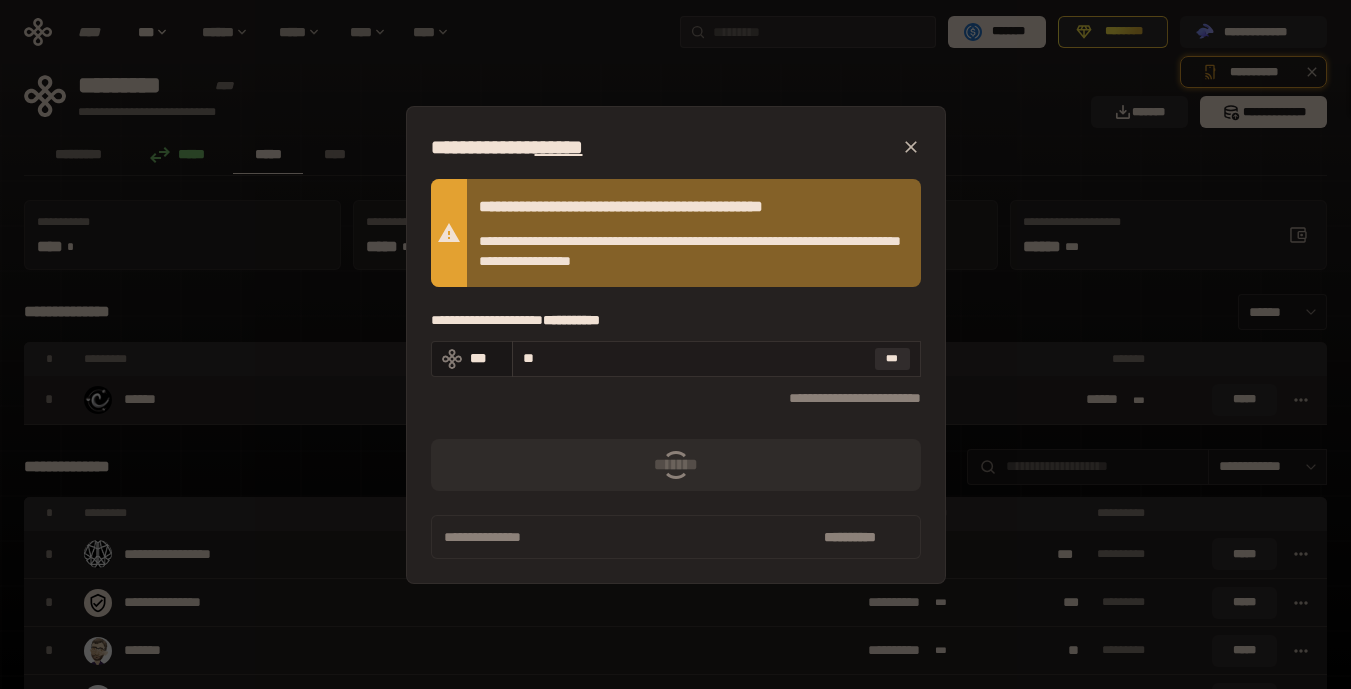 click on "**" at bounding box center (695, 358) 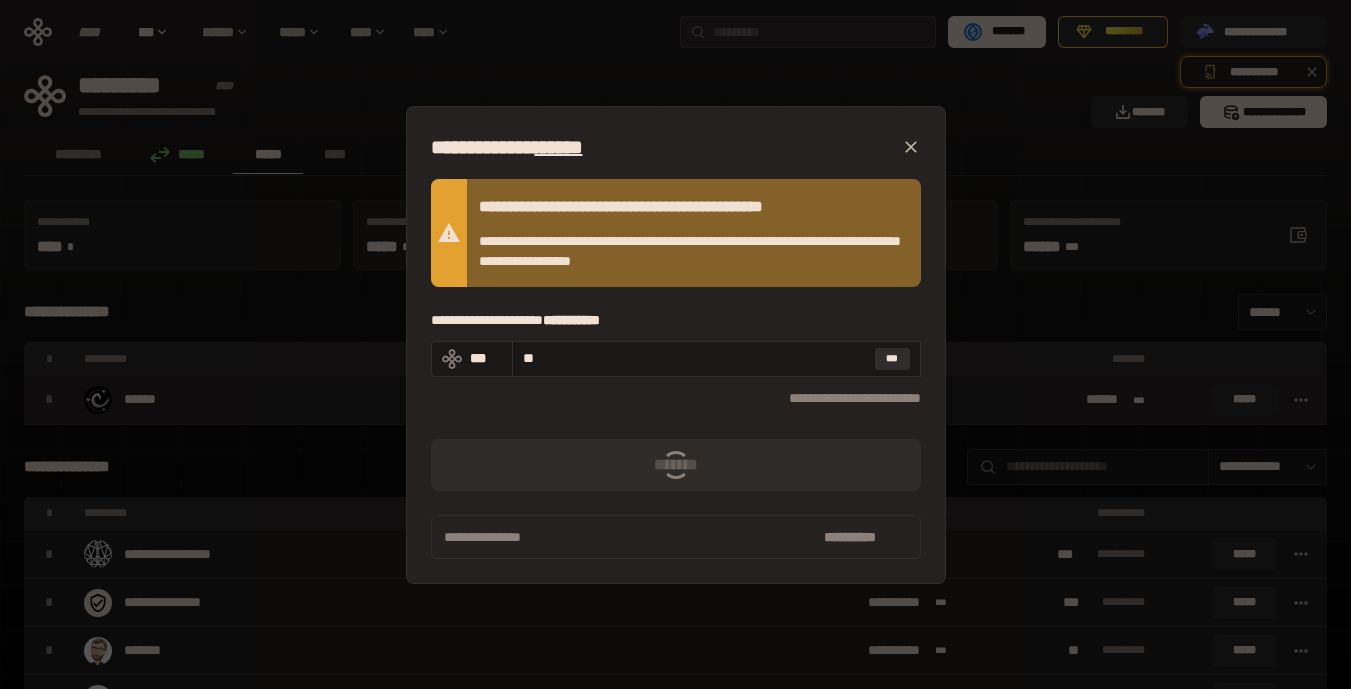 click on "**********" at bounding box center [676, 537] 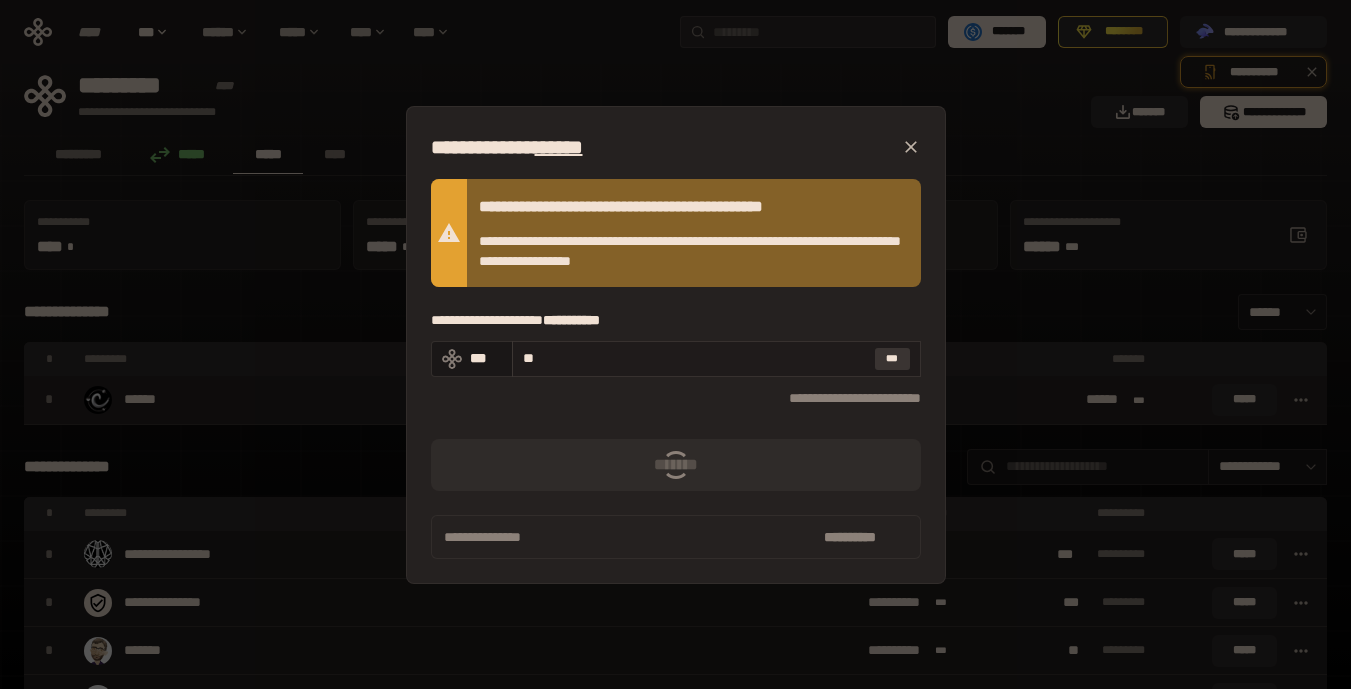 click on "***" at bounding box center [892, 359] 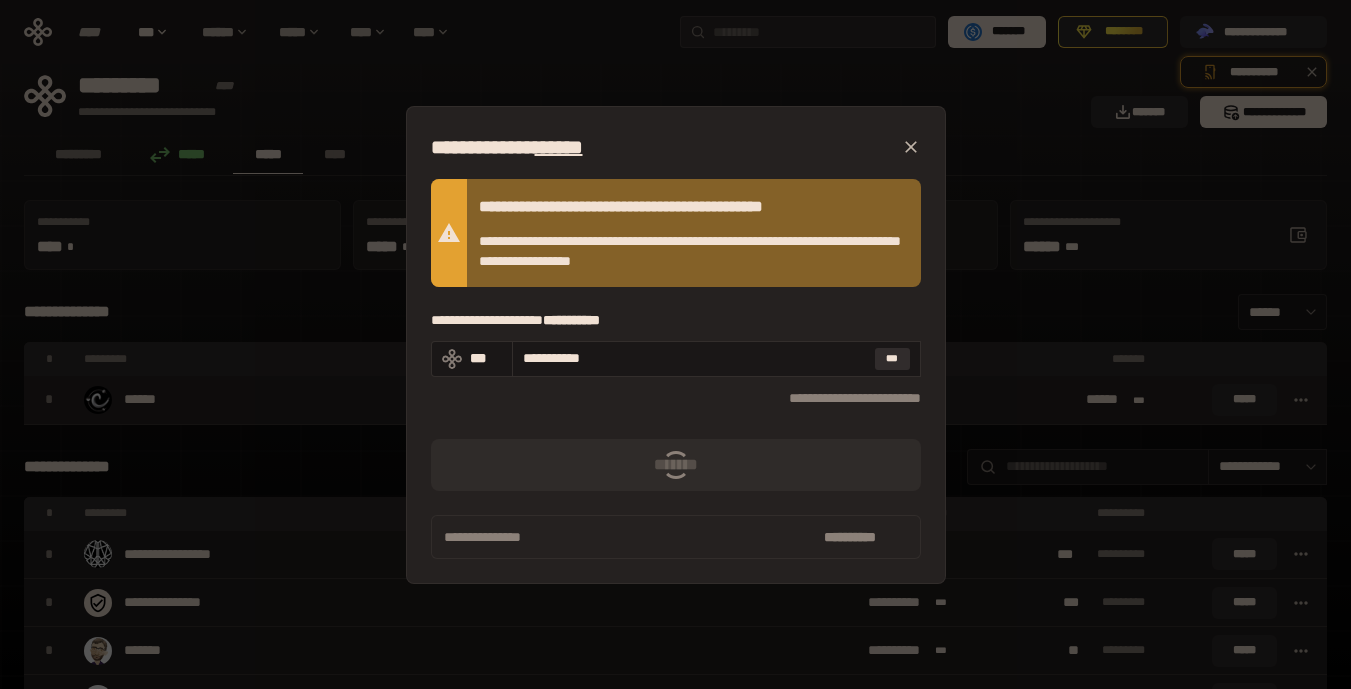 click 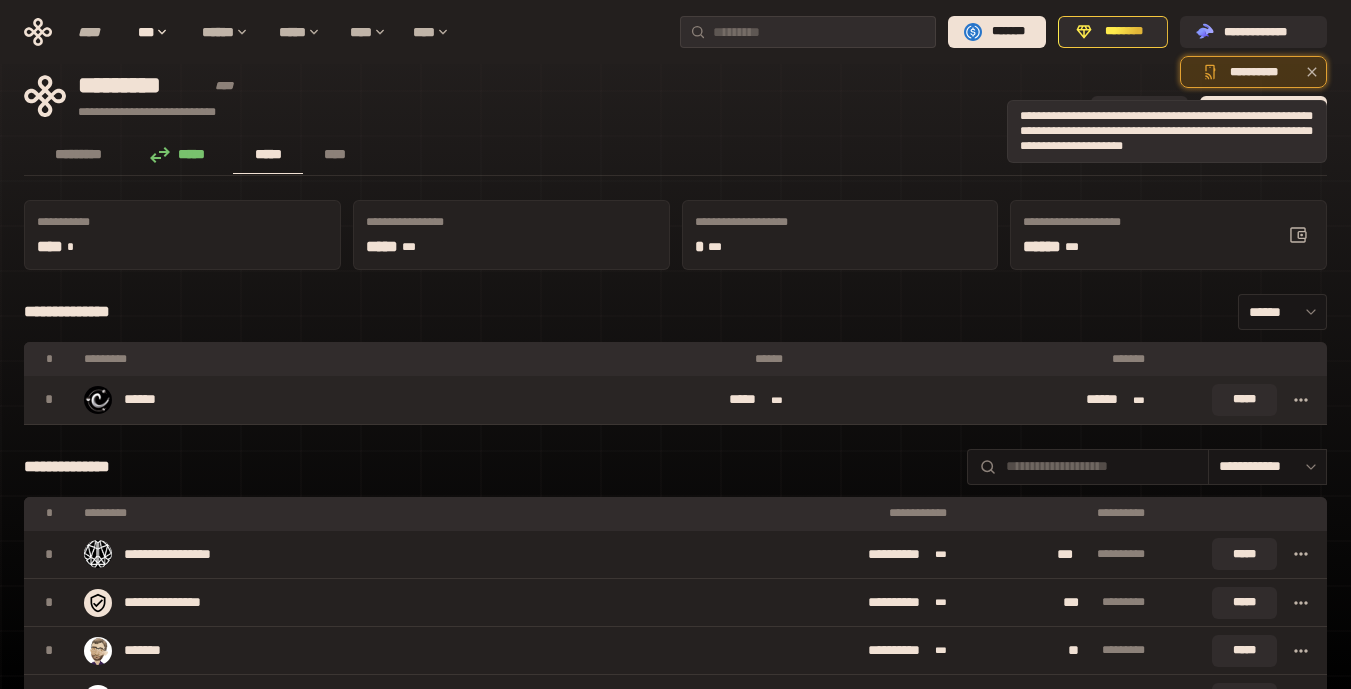 click 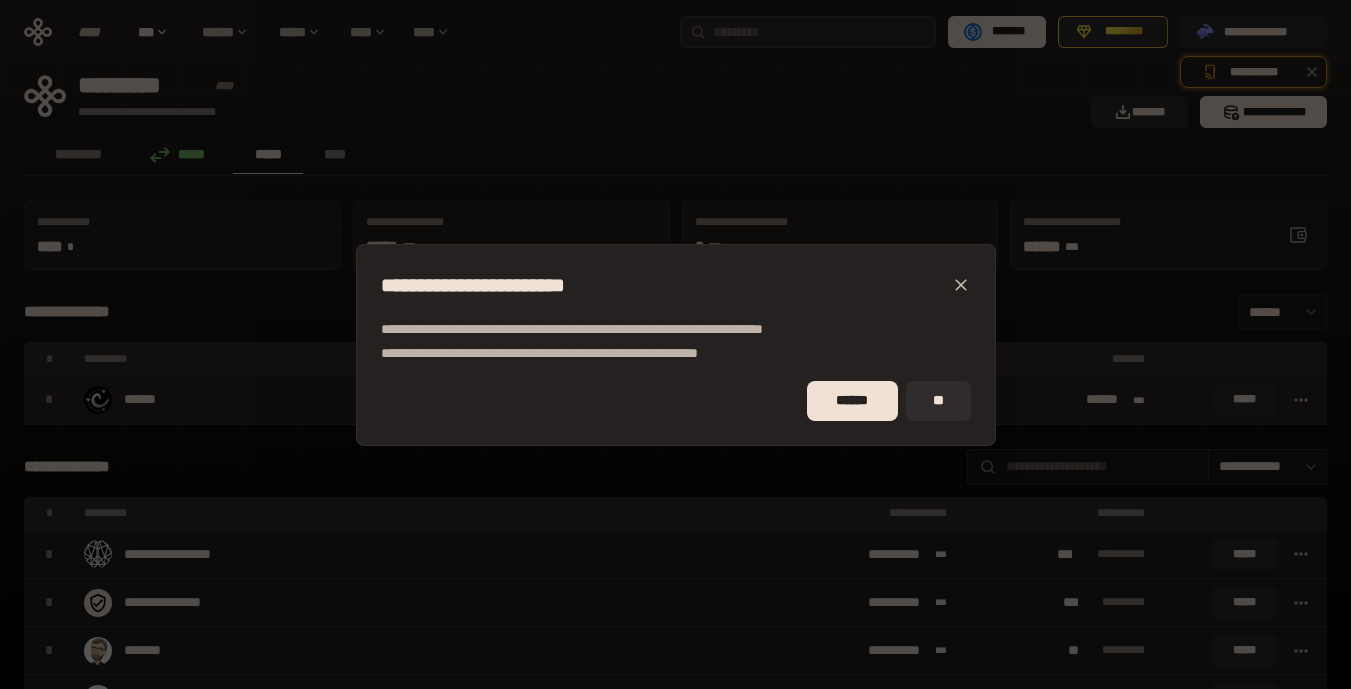 click 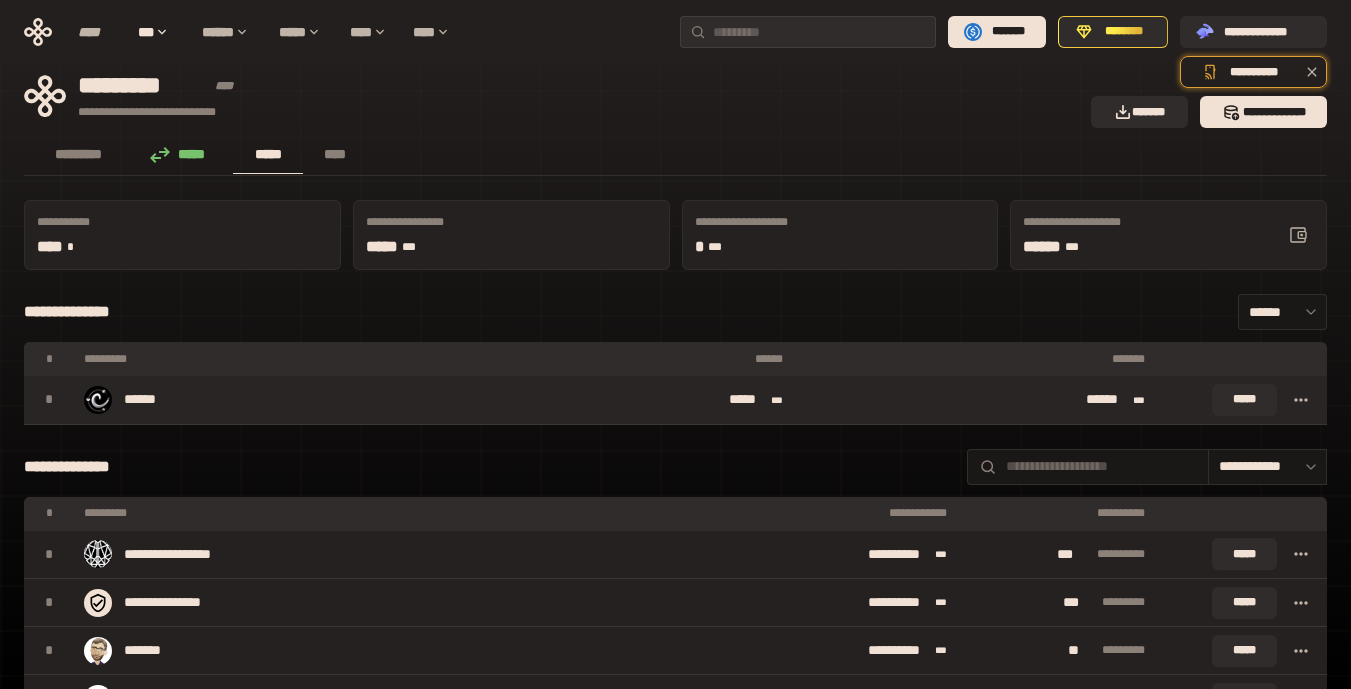 drag, startPoint x: 780, startPoint y: 240, endPoint x: 522, endPoint y: 210, distance: 259.73834 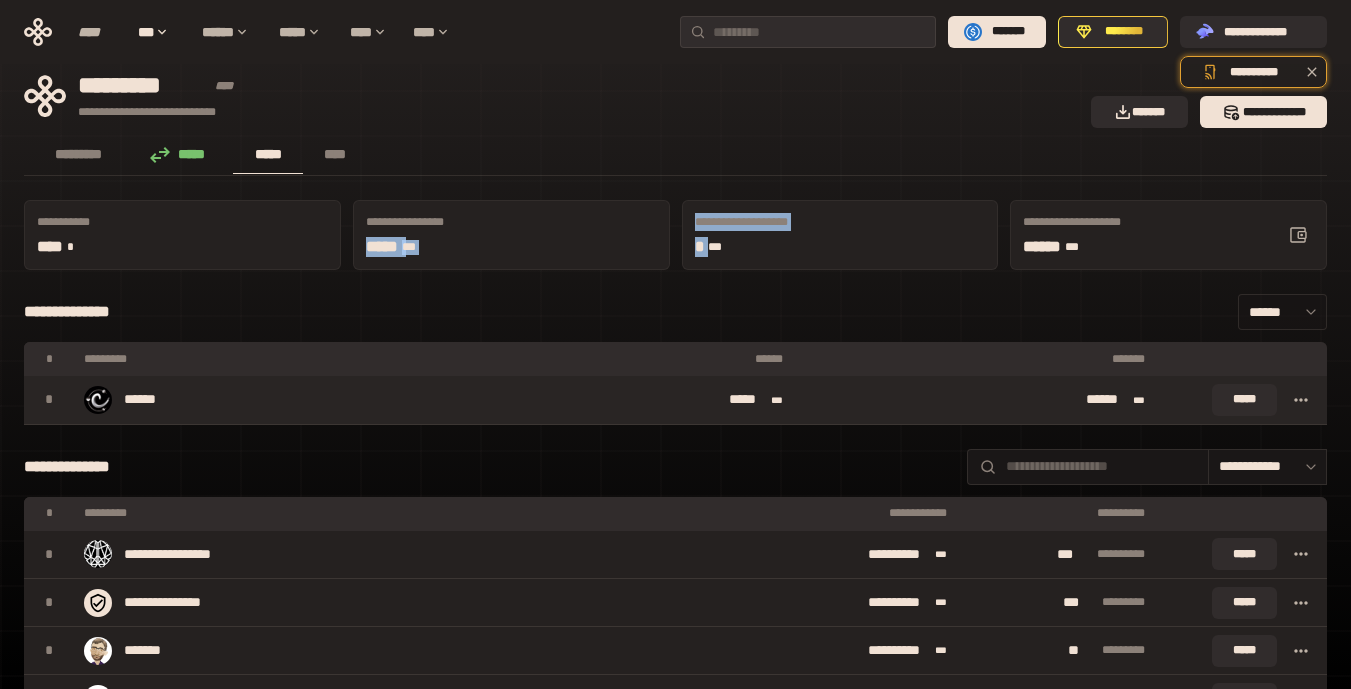 click 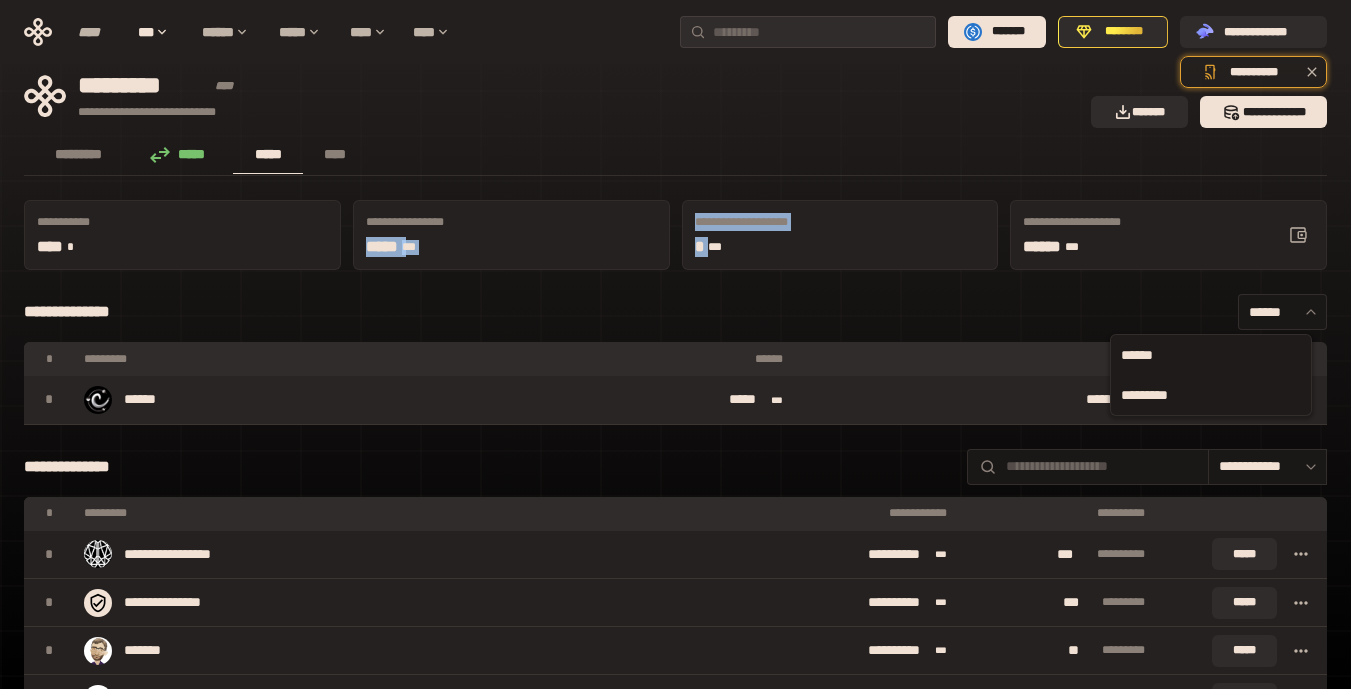click on "*********" at bounding box center [1211, 395] 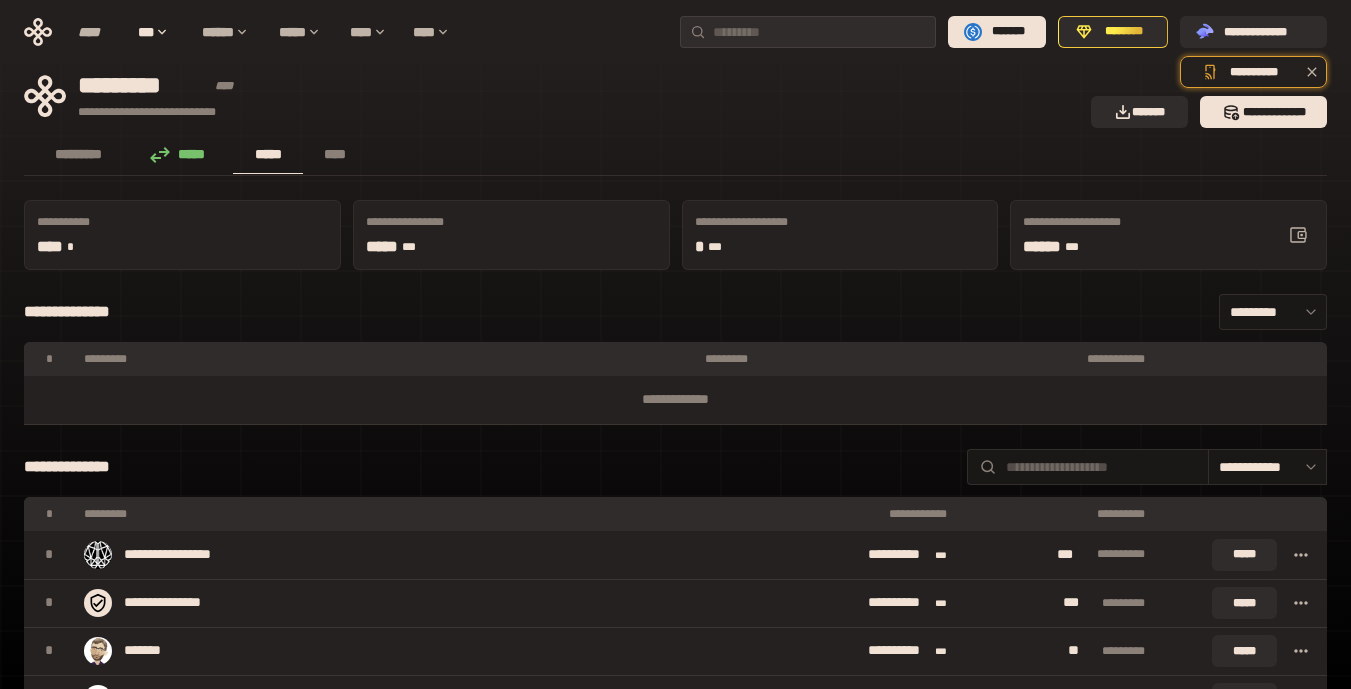 click on "**********" at bounding box center [840, 235] 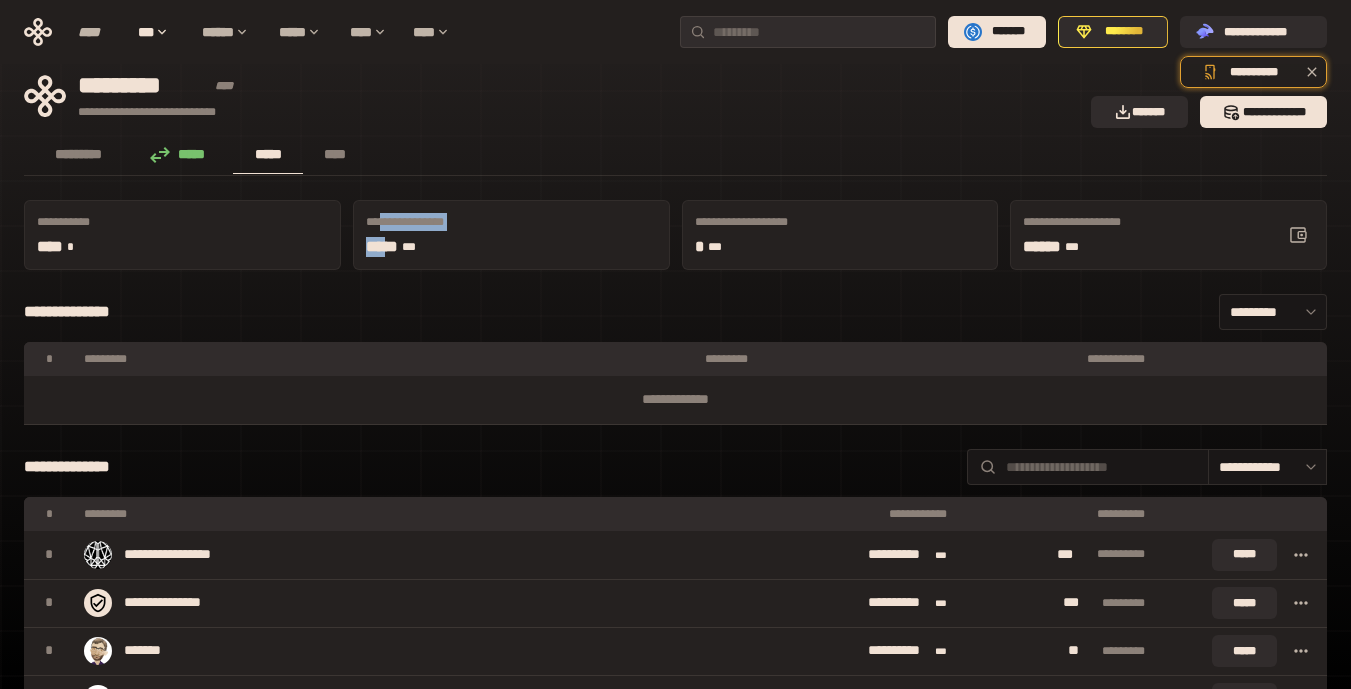 click on "**********" at bounding box center [511, 235] 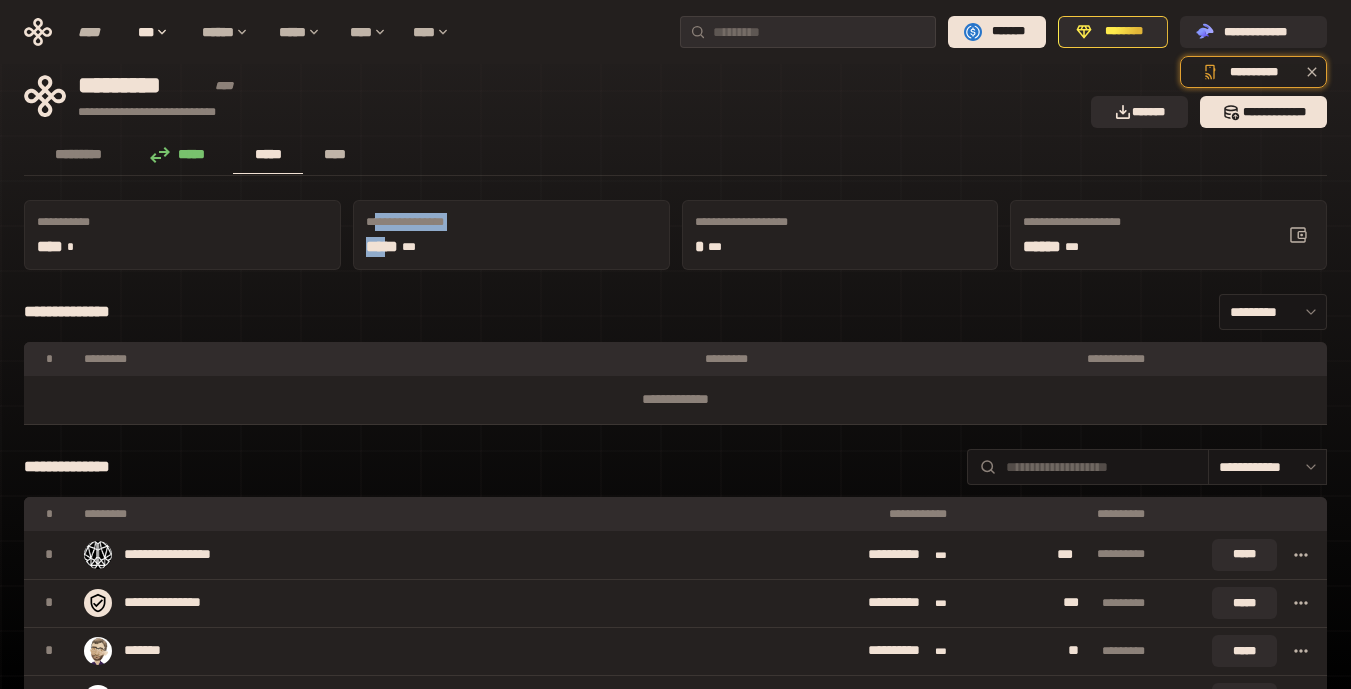 click on "****" at bounding box center [334, 154] 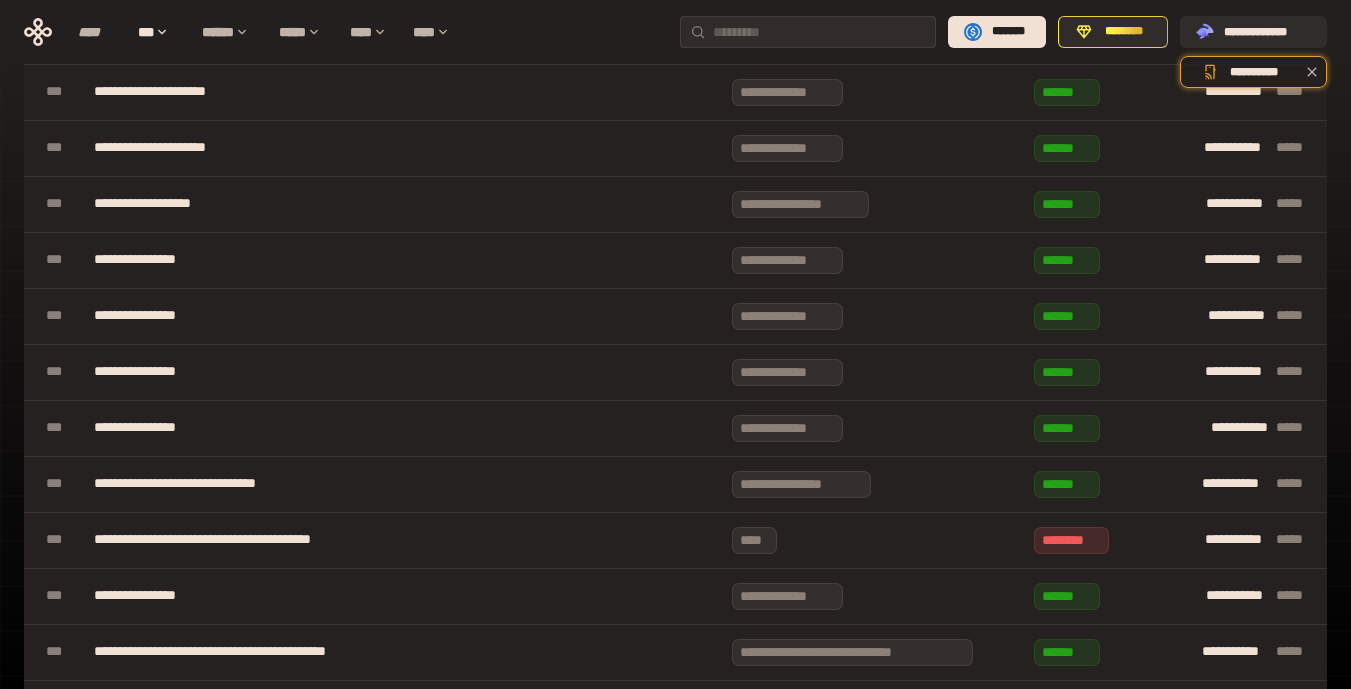 scroll, scrollTop: 0, scrollLeft: 0, axis: both 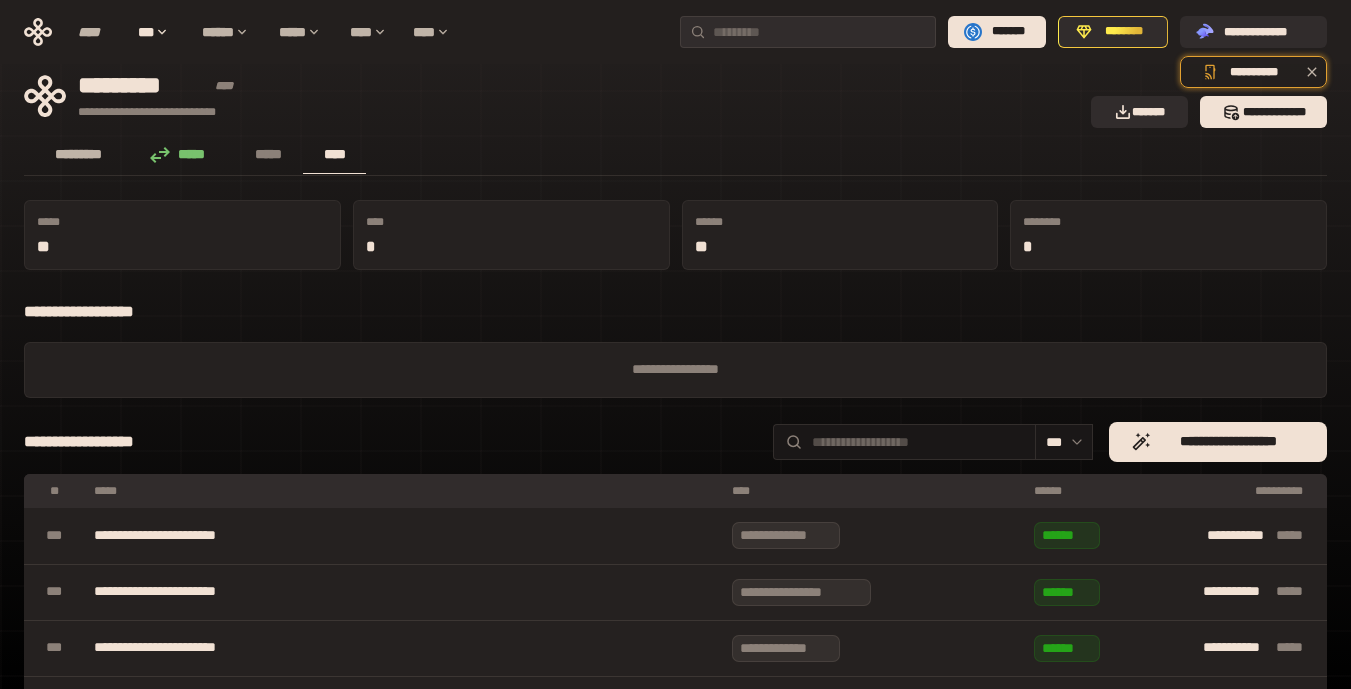 click on "*********" at bounding box center (78, 154) 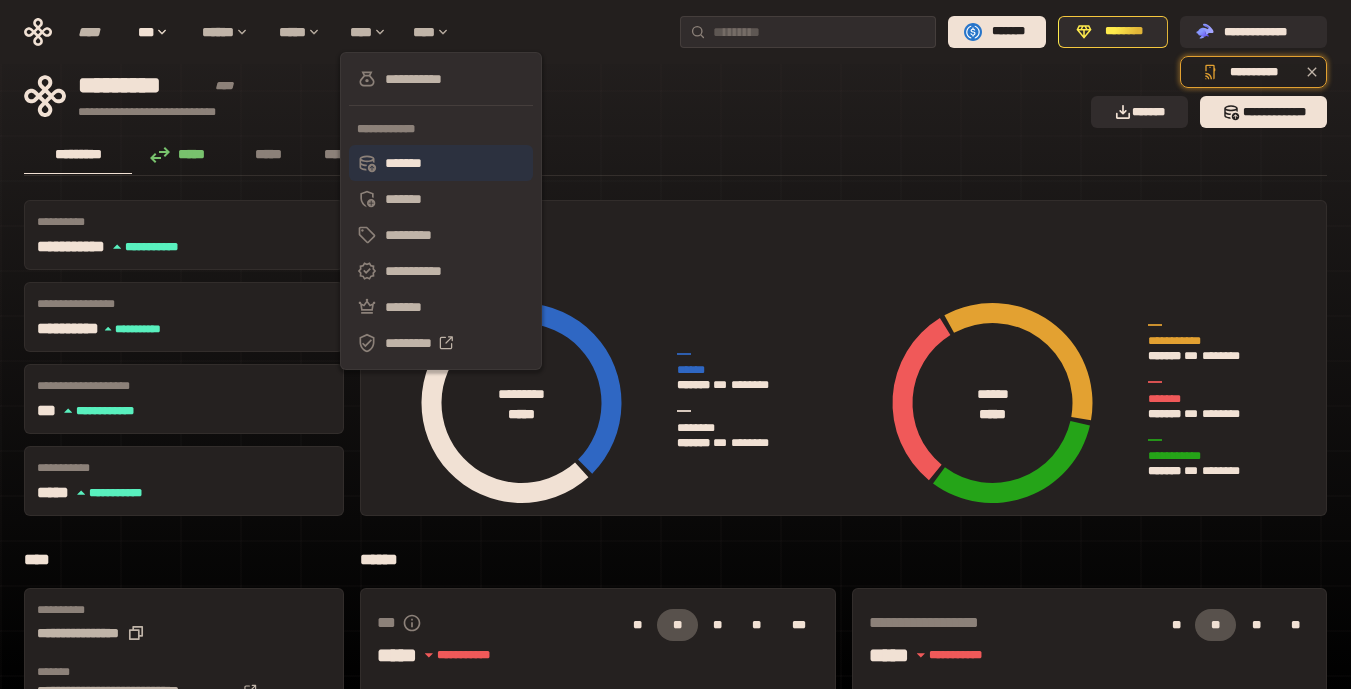 click on "*******" at bounding box center [441, 163] 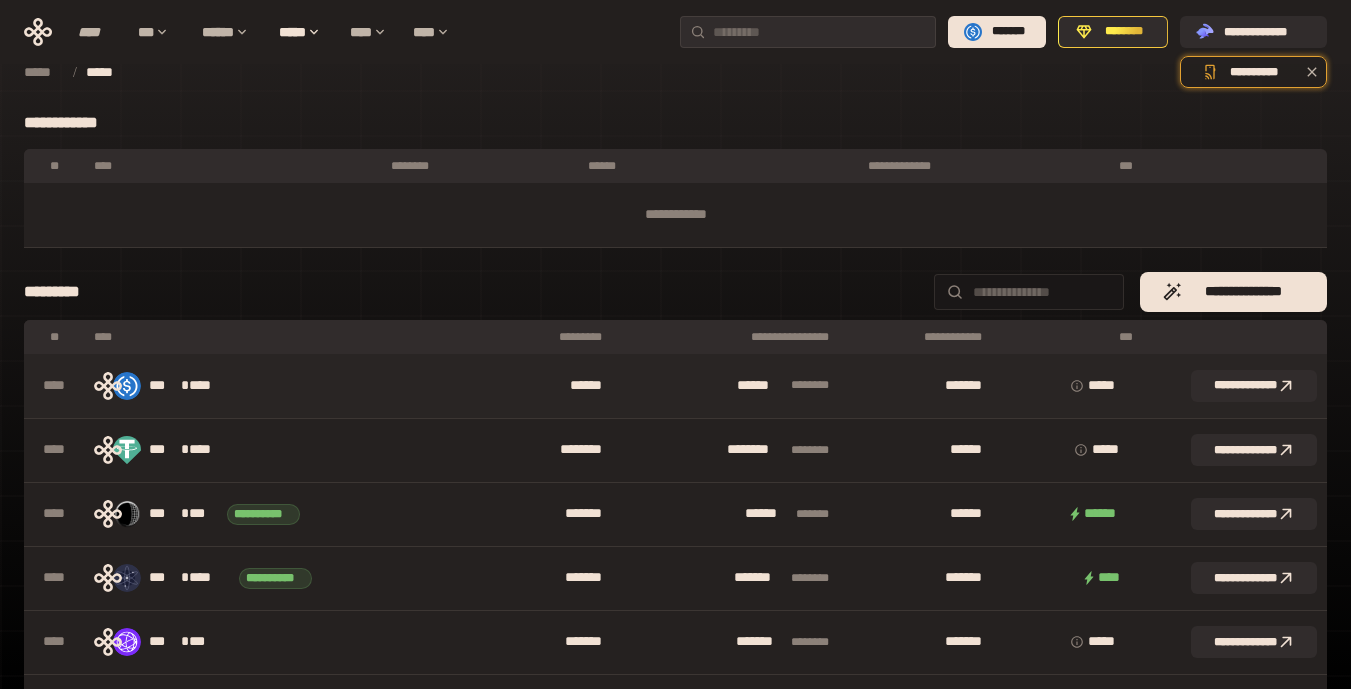 click on "***" at bounding box center [165, 386] 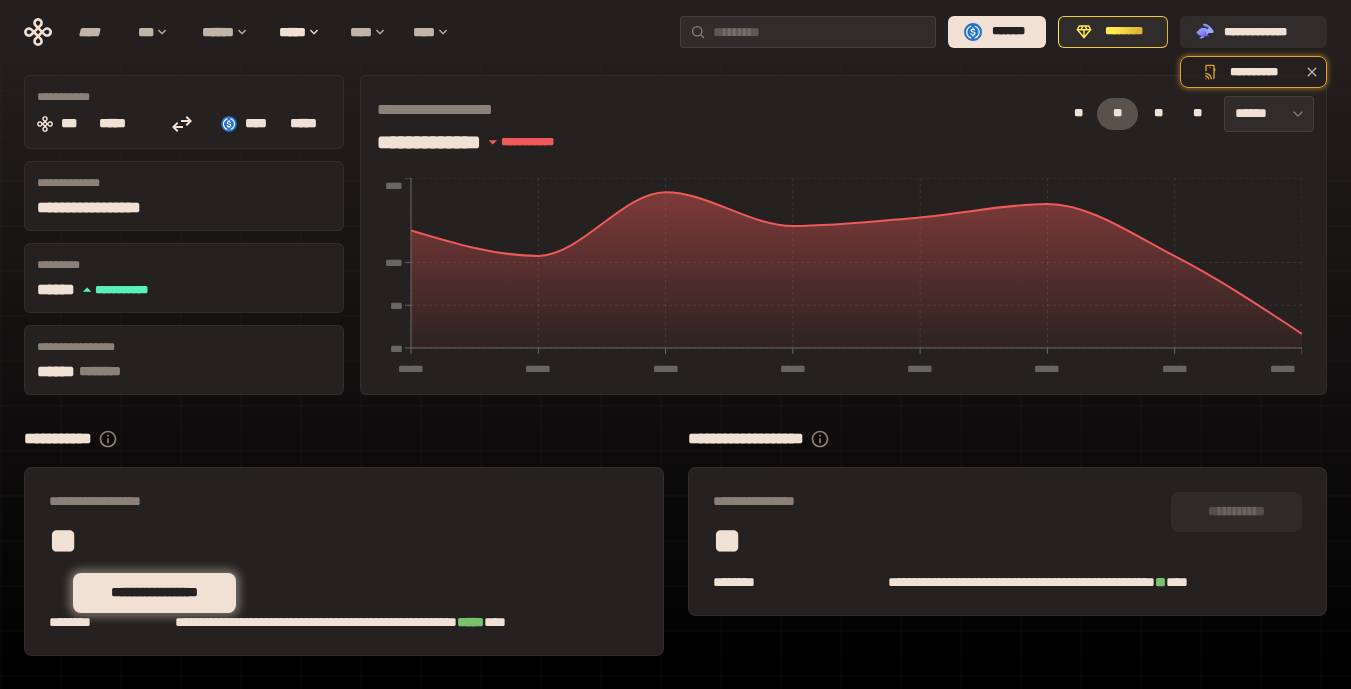 scroll, scrollTop: 132, scrollLeft: 0, axis: vertical 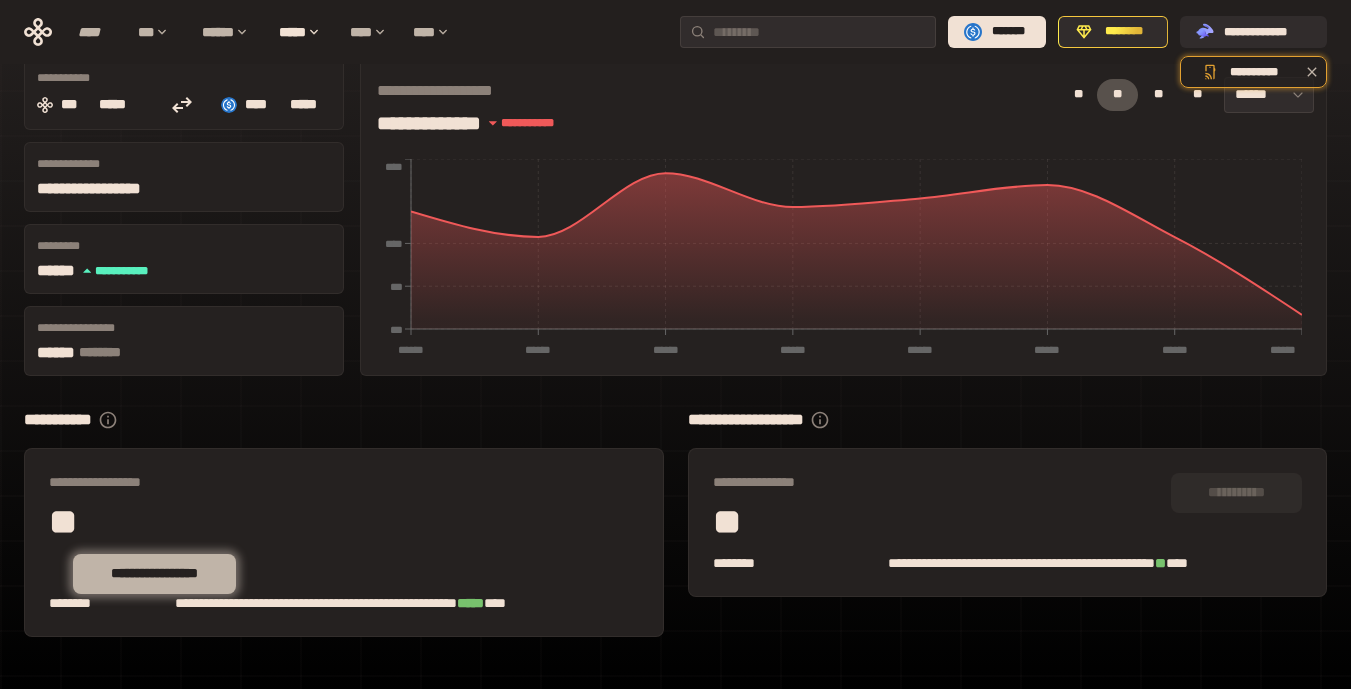 click on "**********" at bounding box center (155, 573) 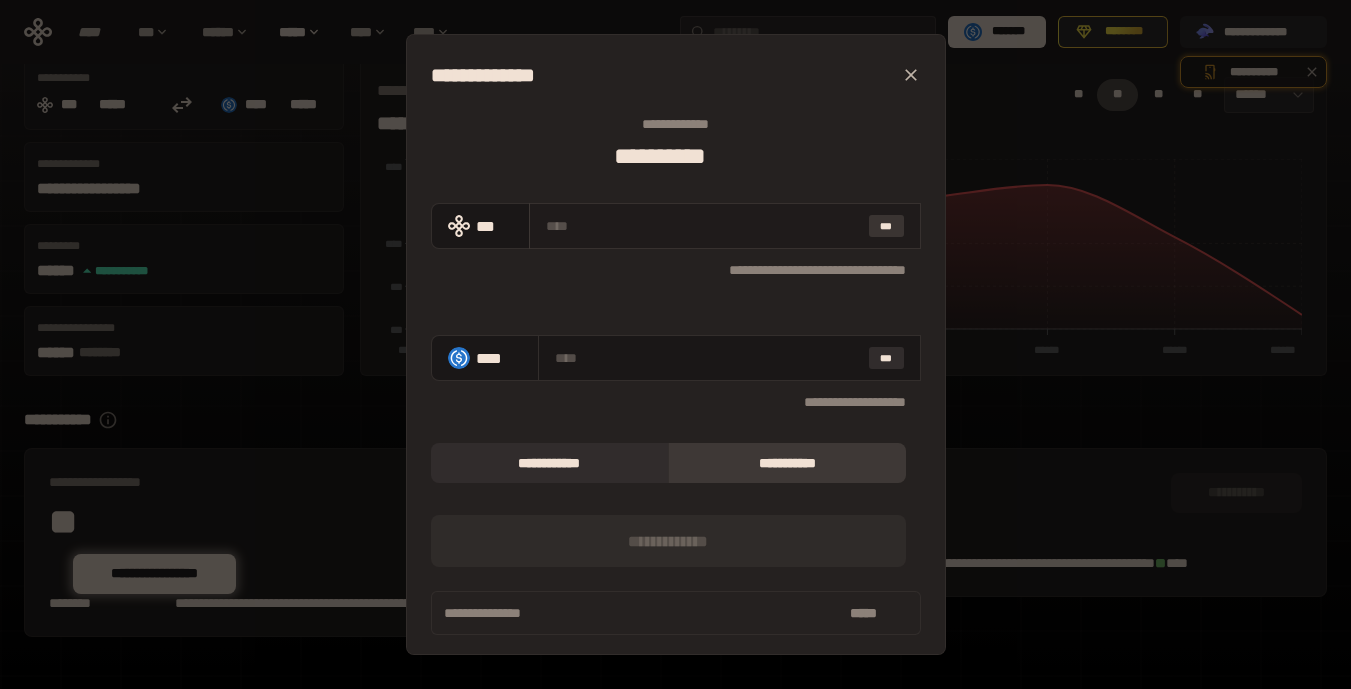 click on "***" at bounding box center (886, 226) 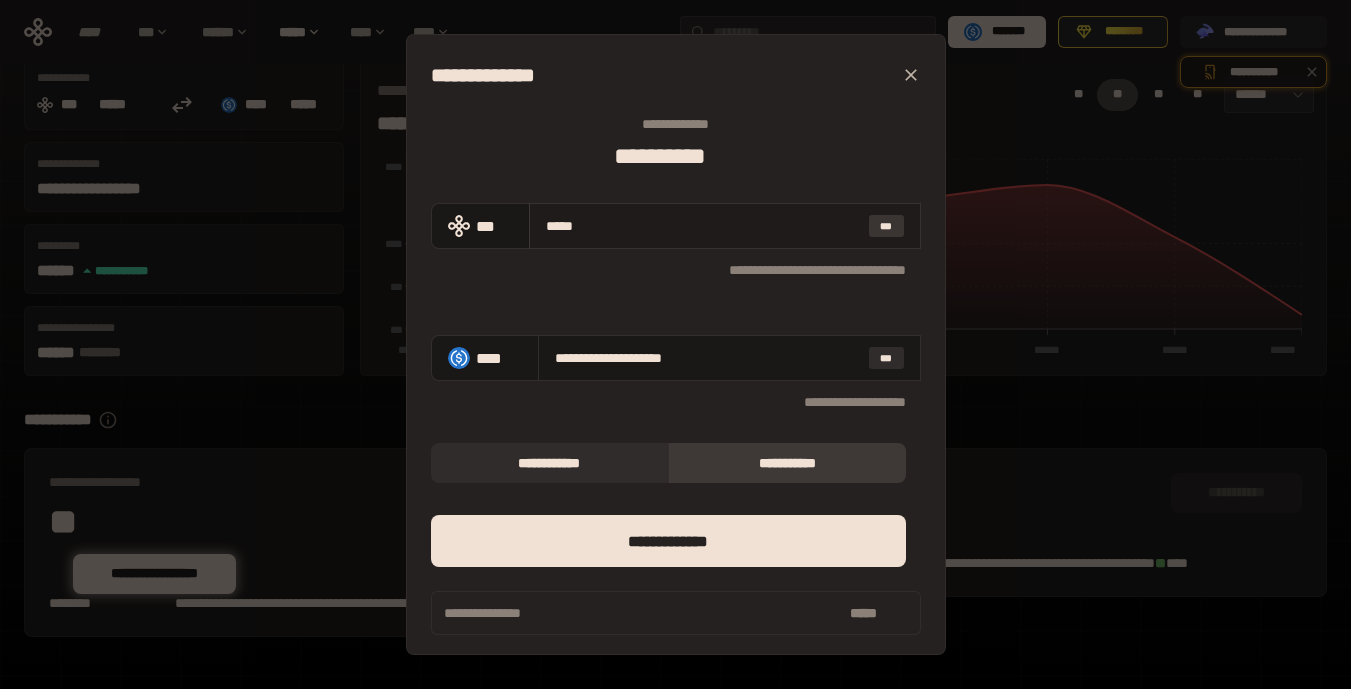 type on "**********" 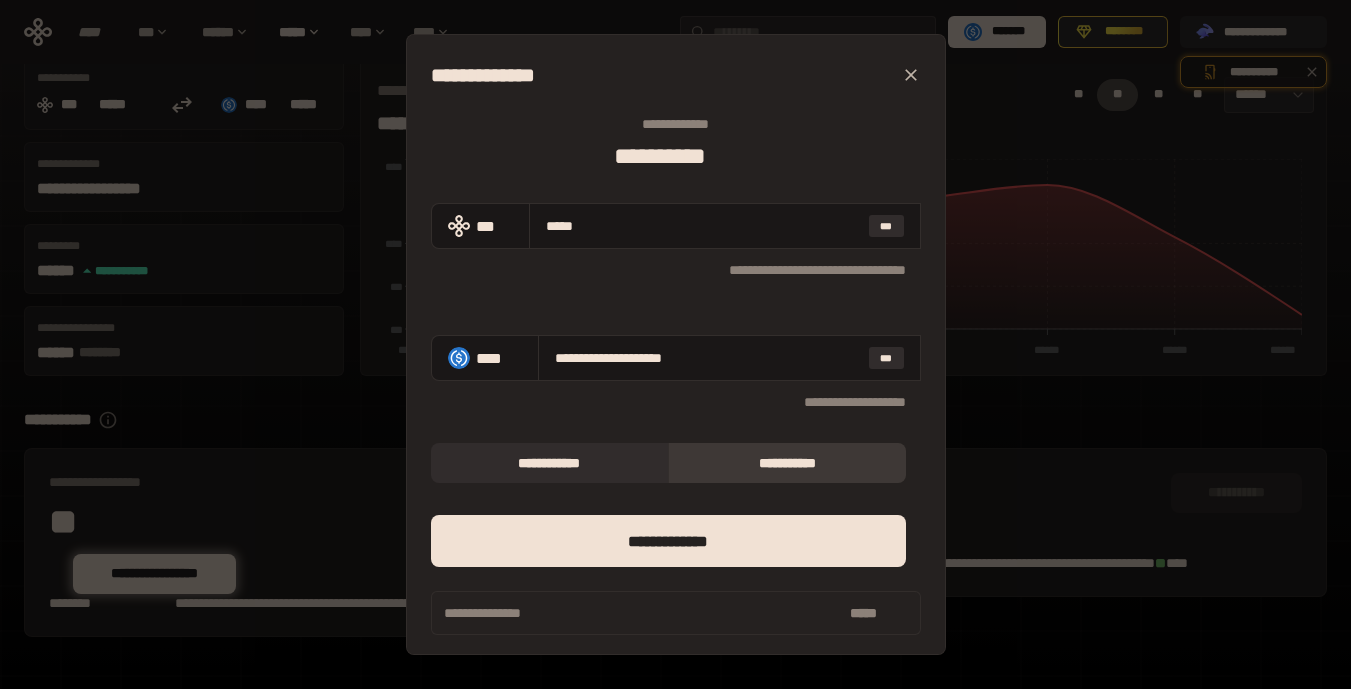 click 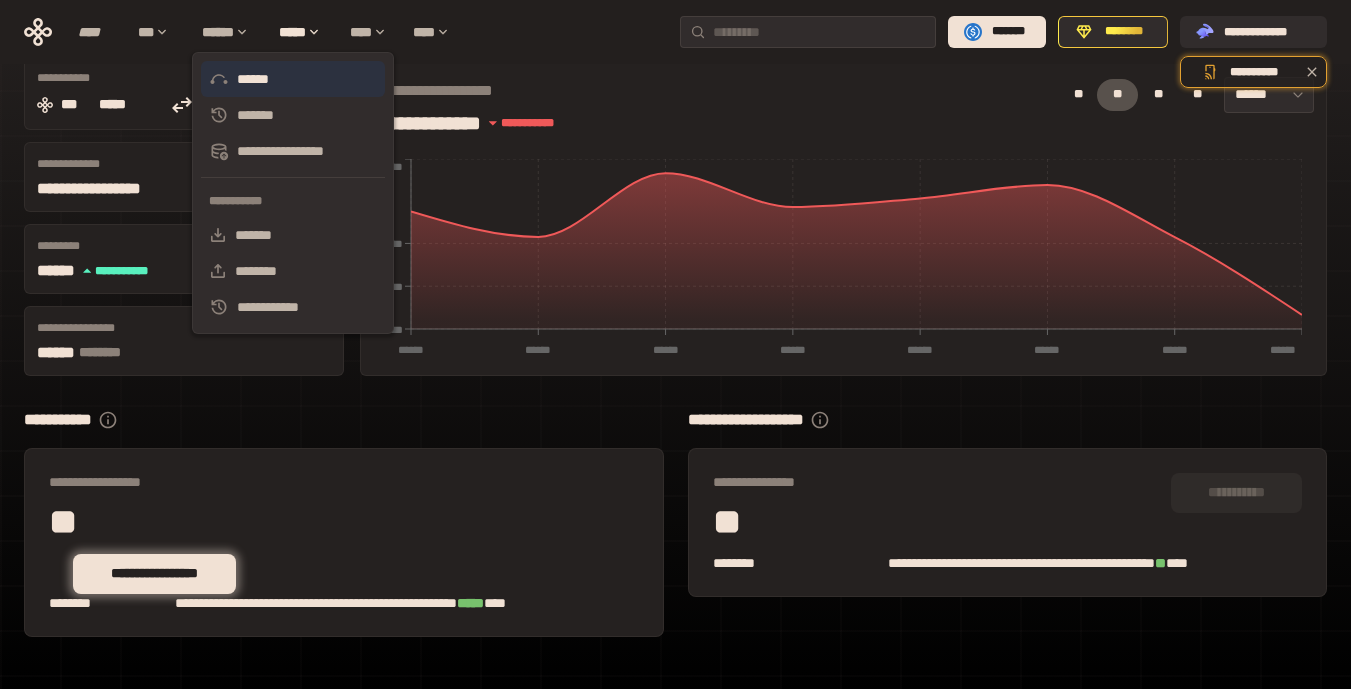 click on "******" at bounding box center (293, 79) 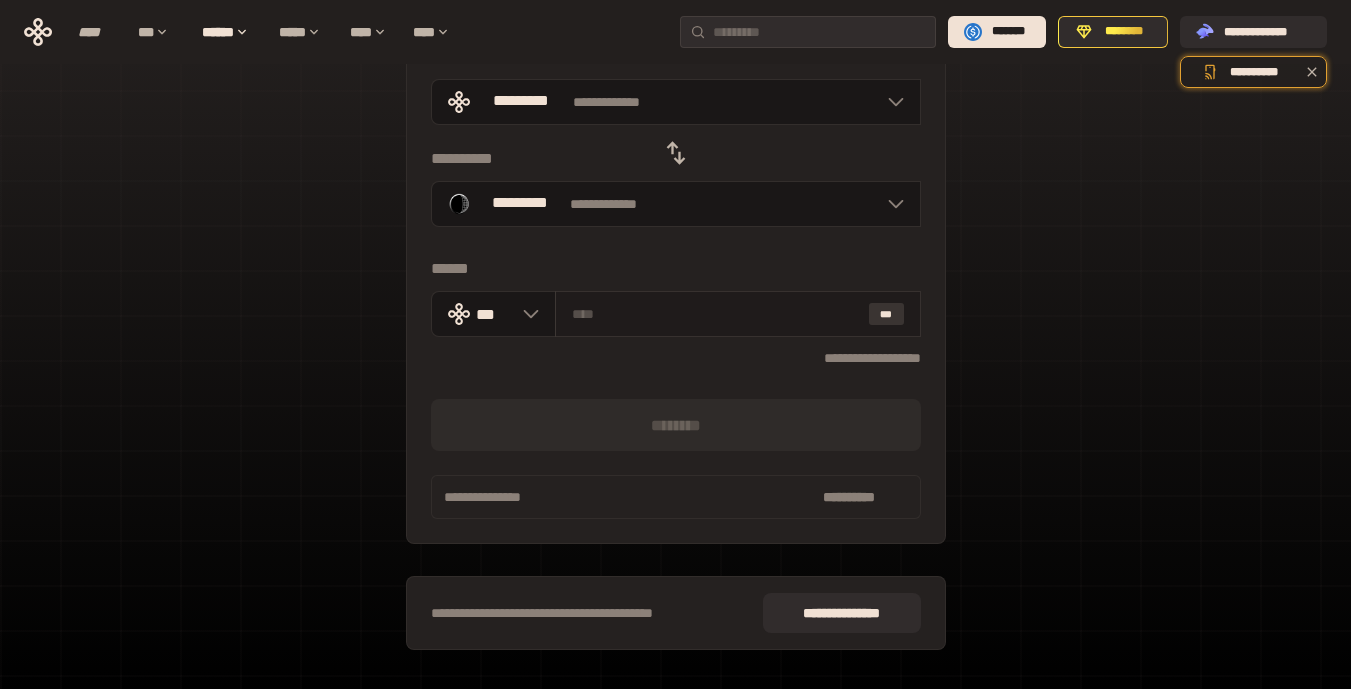 click on "***" at bounding box center [886, 314] 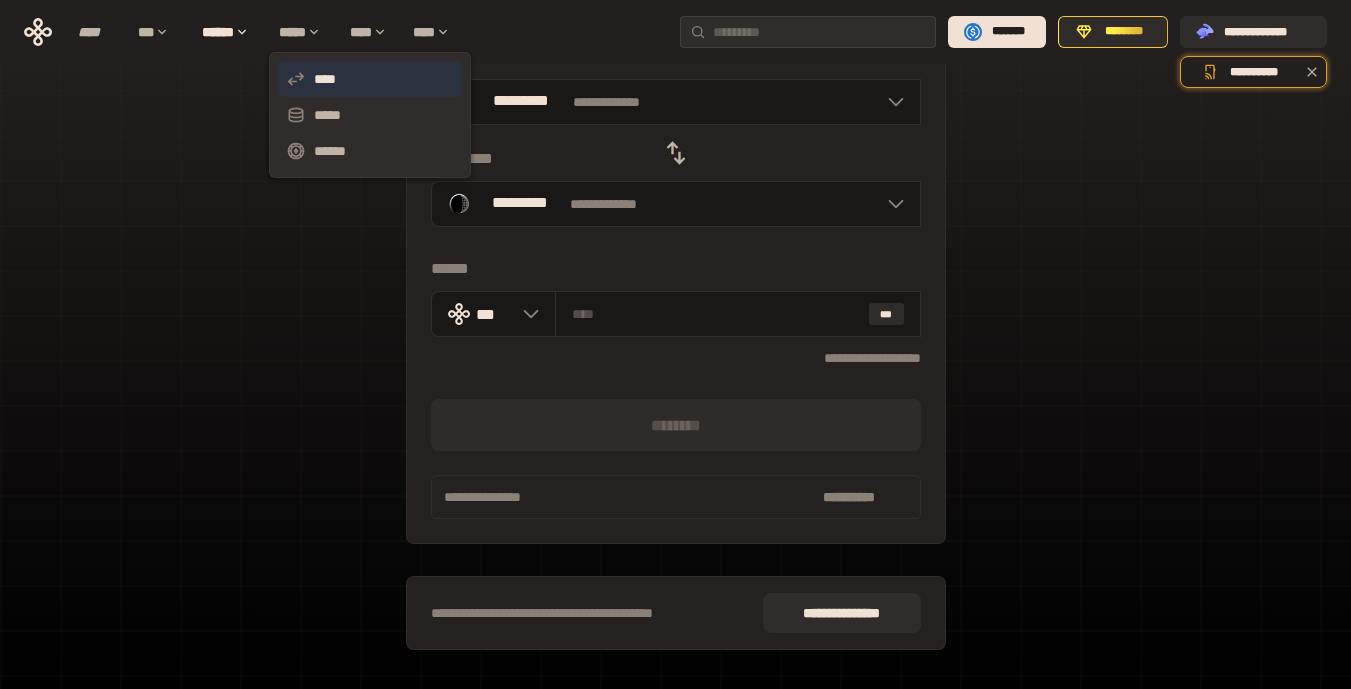 click on "****" at bounding box center [370, 79] 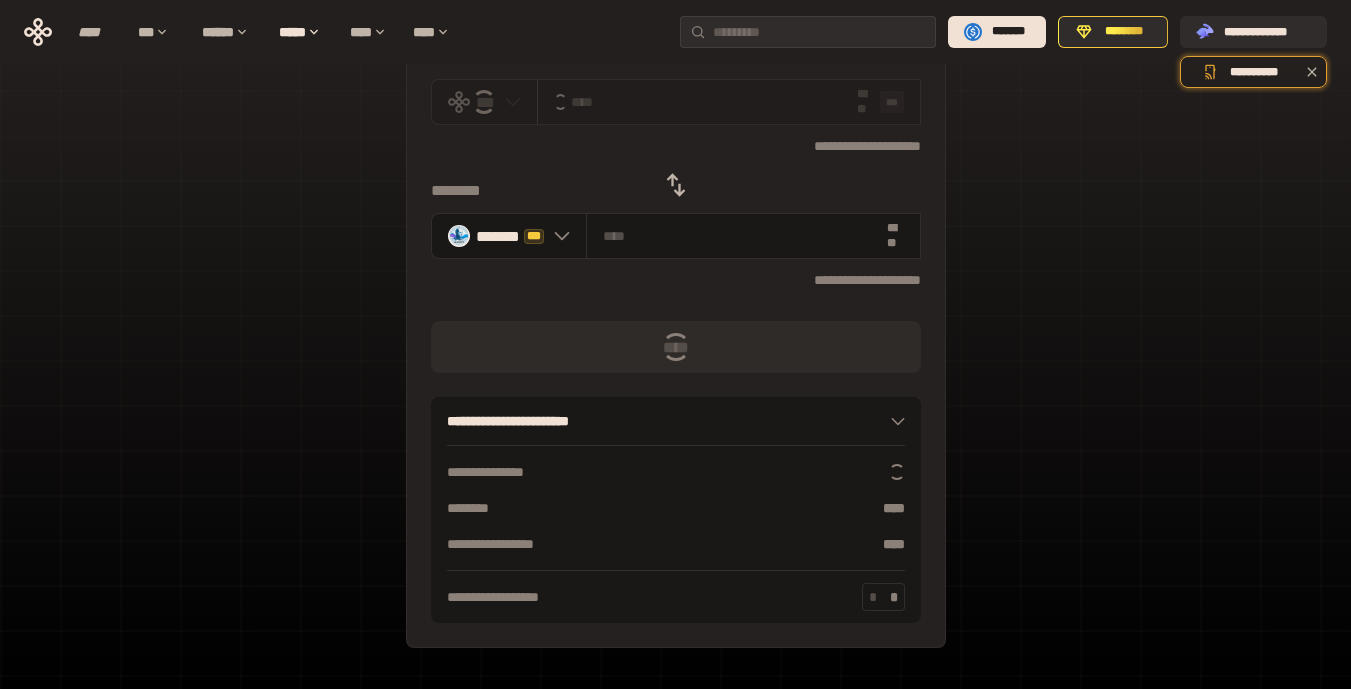 scroll, scrollTop: 0, scrollLeft: 0, axis: both 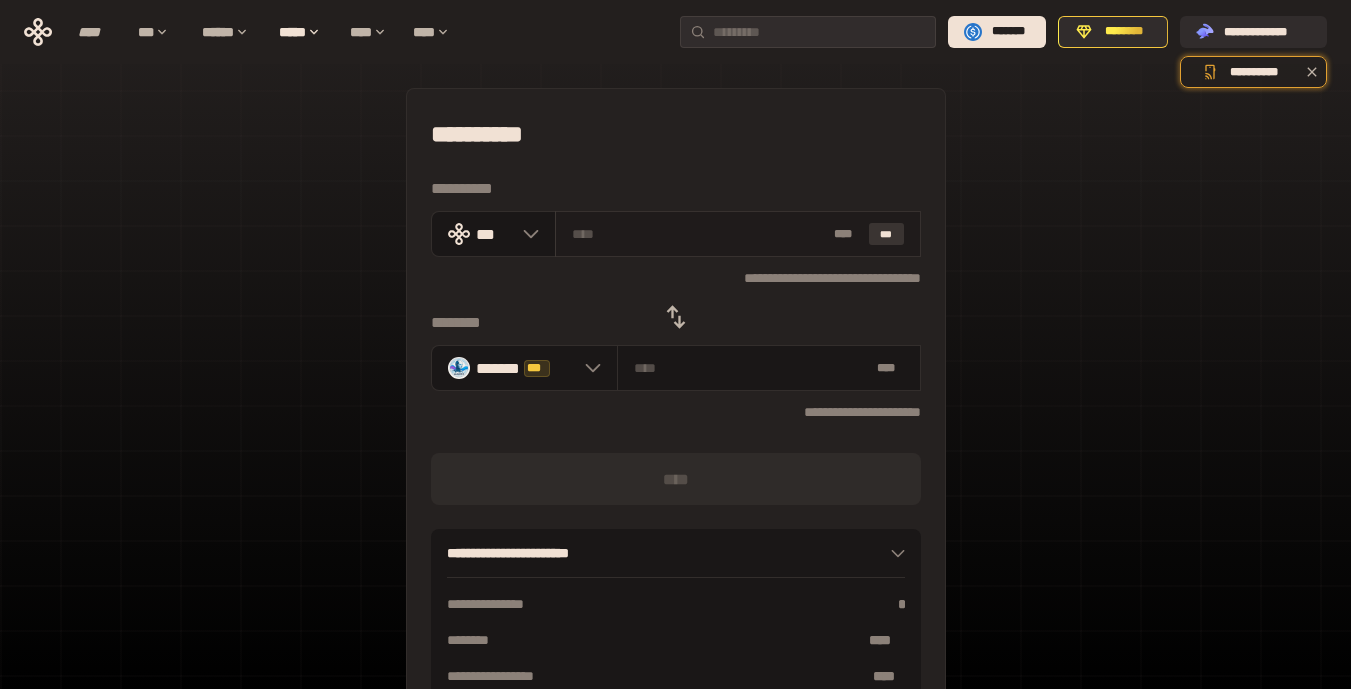 click on "***" at bounding box center [886, 234] 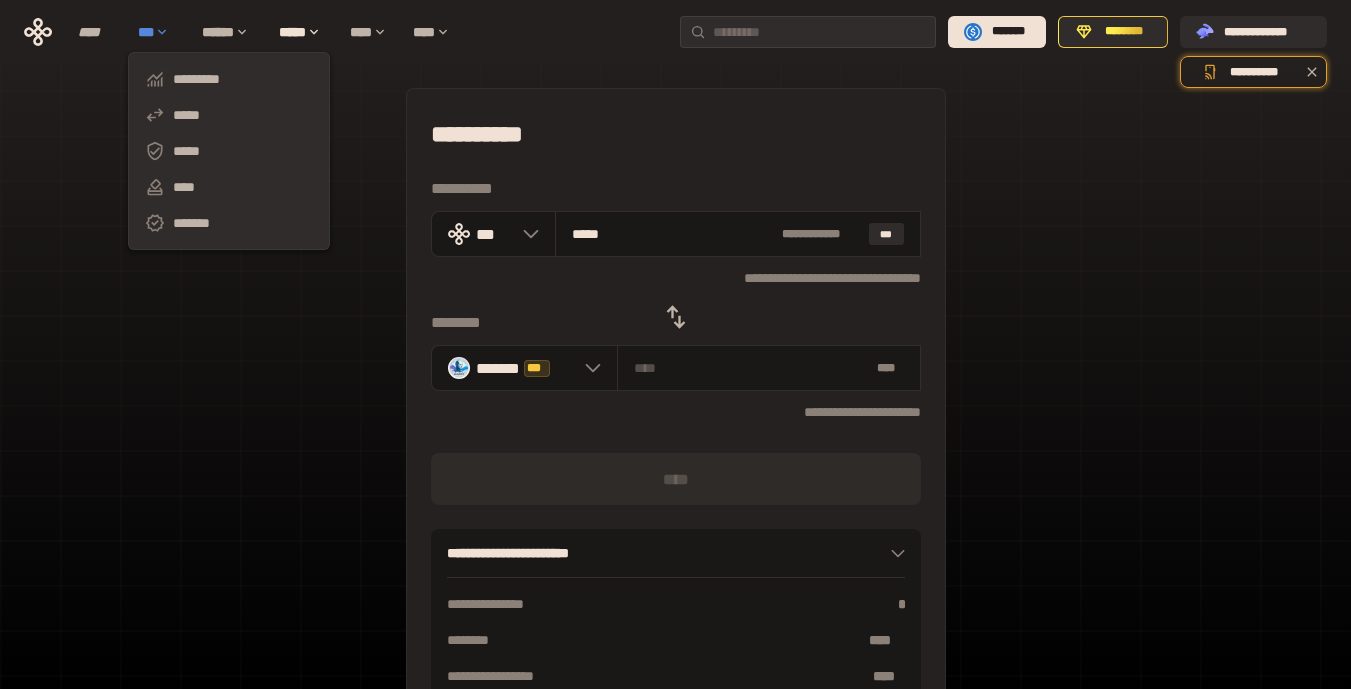 click on "***" at bounding box center [160, 32] 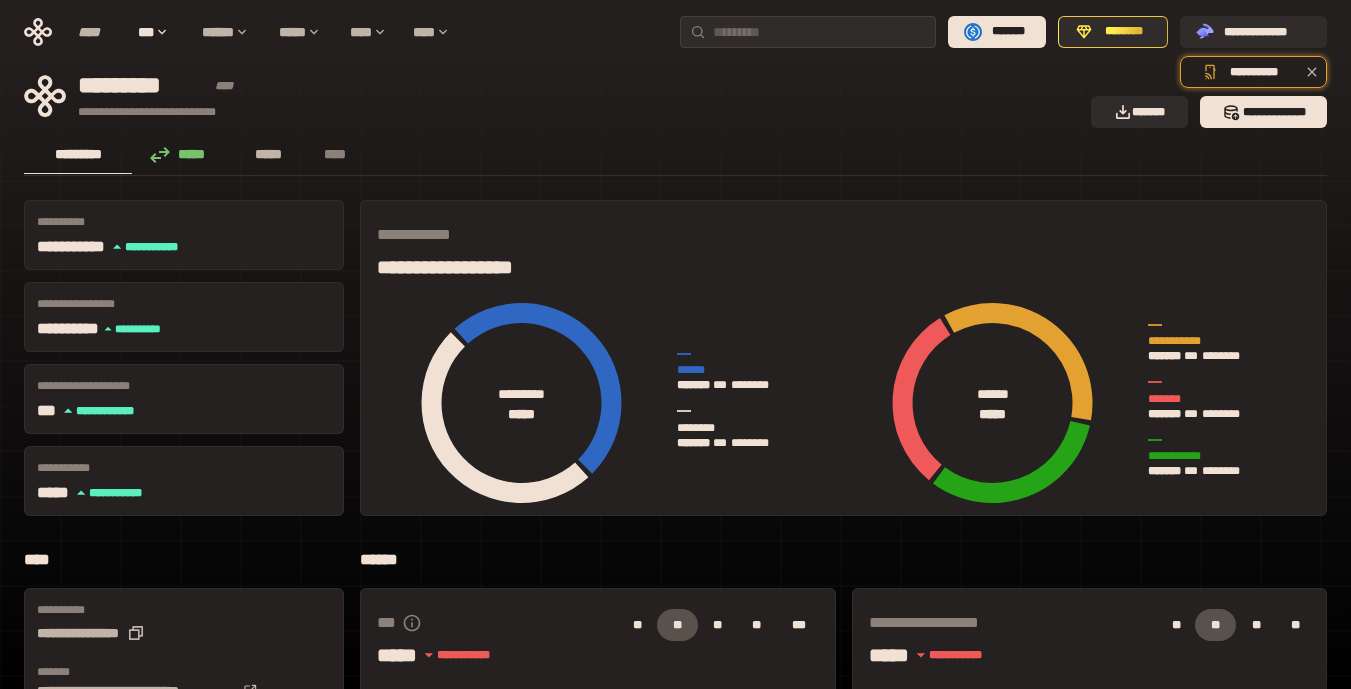 click on "*****" at bounding box center (268, 154) 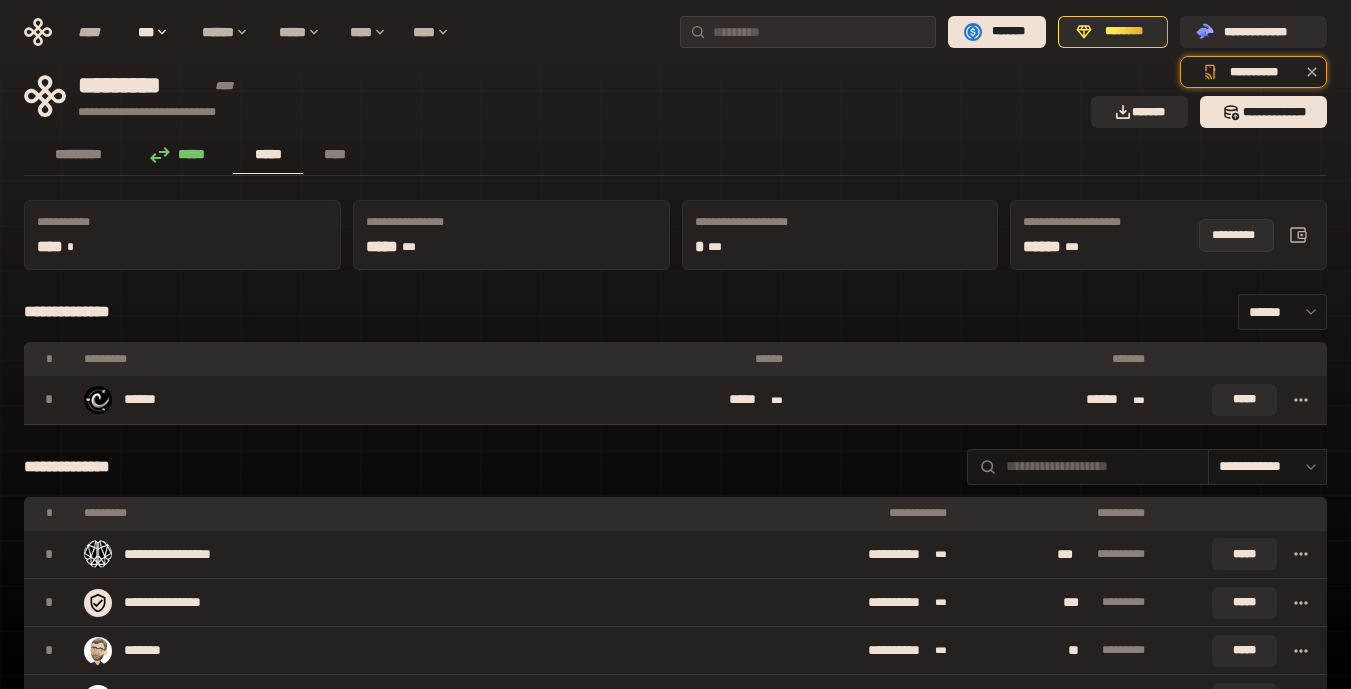 click 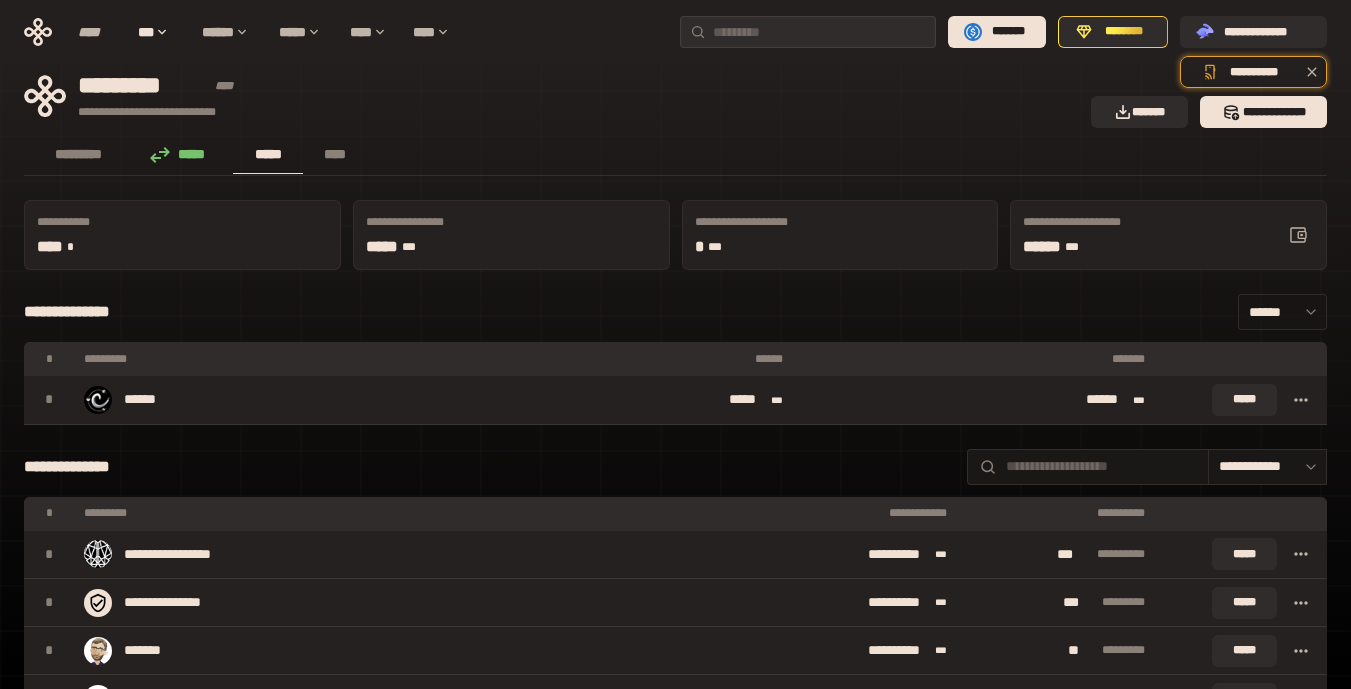 click 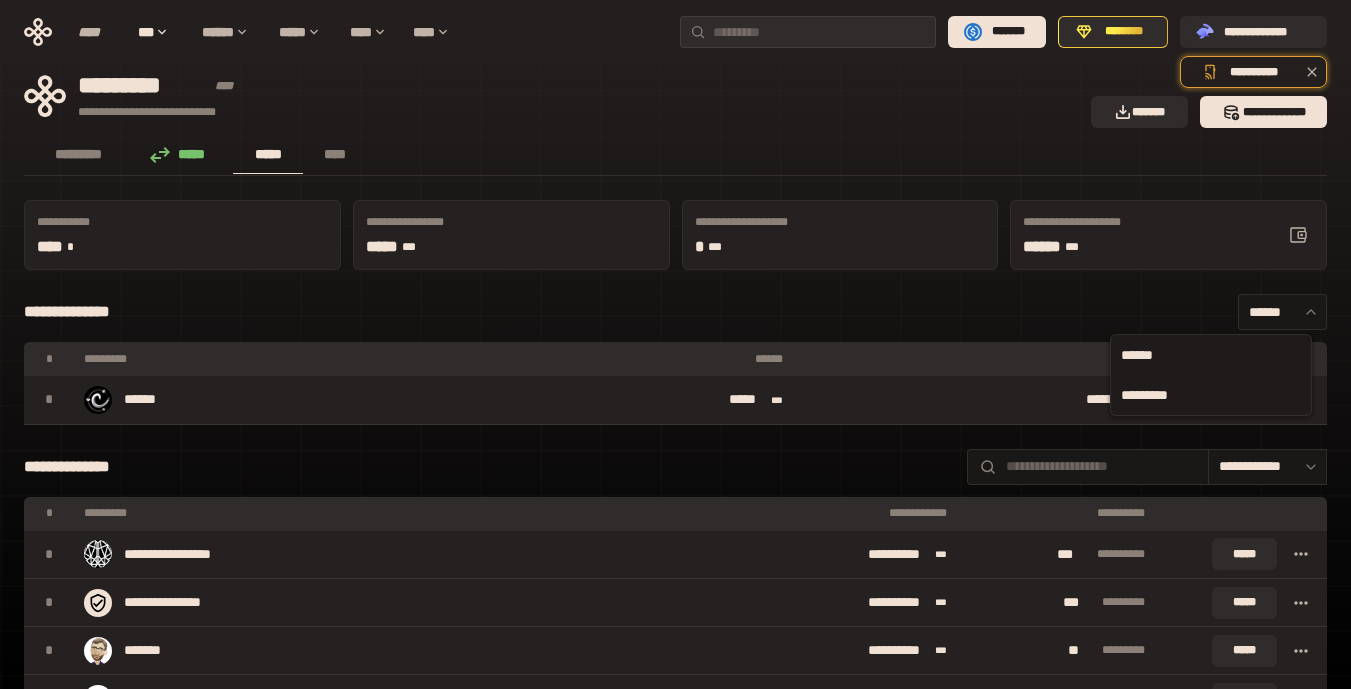 click on "*********" at bounding box center (1211, 395) 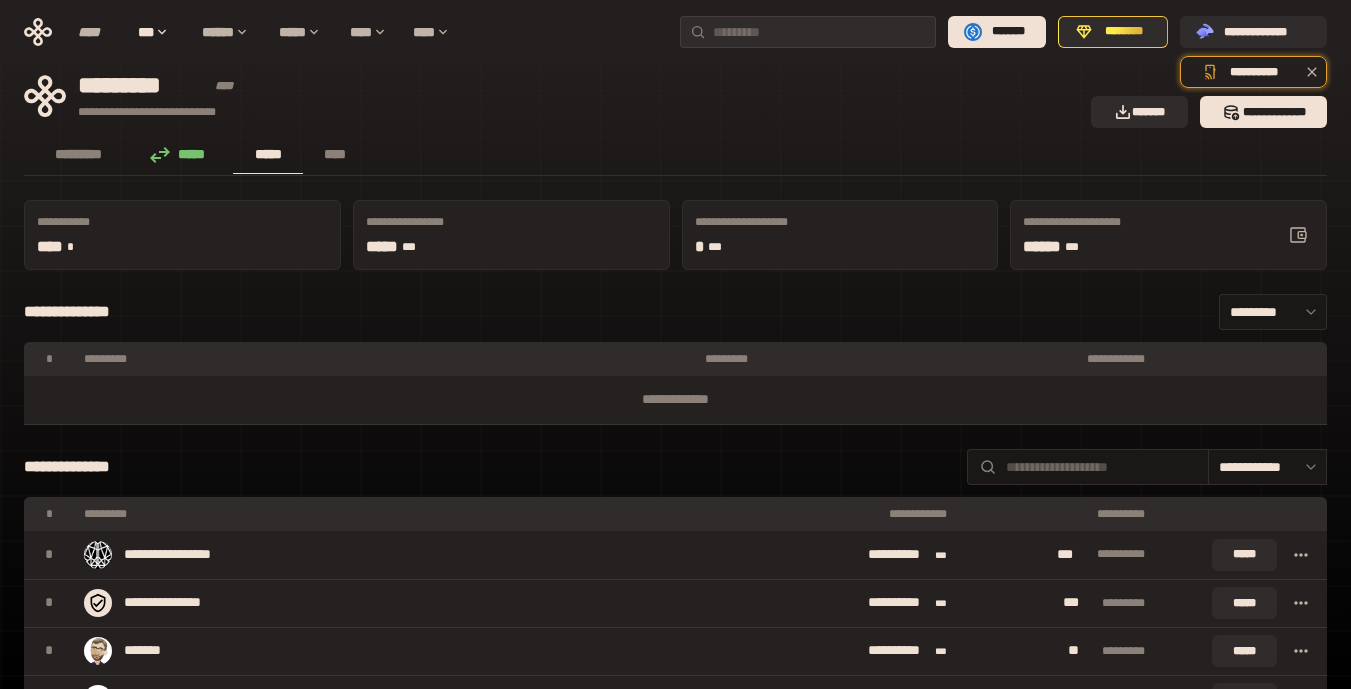 click on "**********" at bounding box center [675, 400] 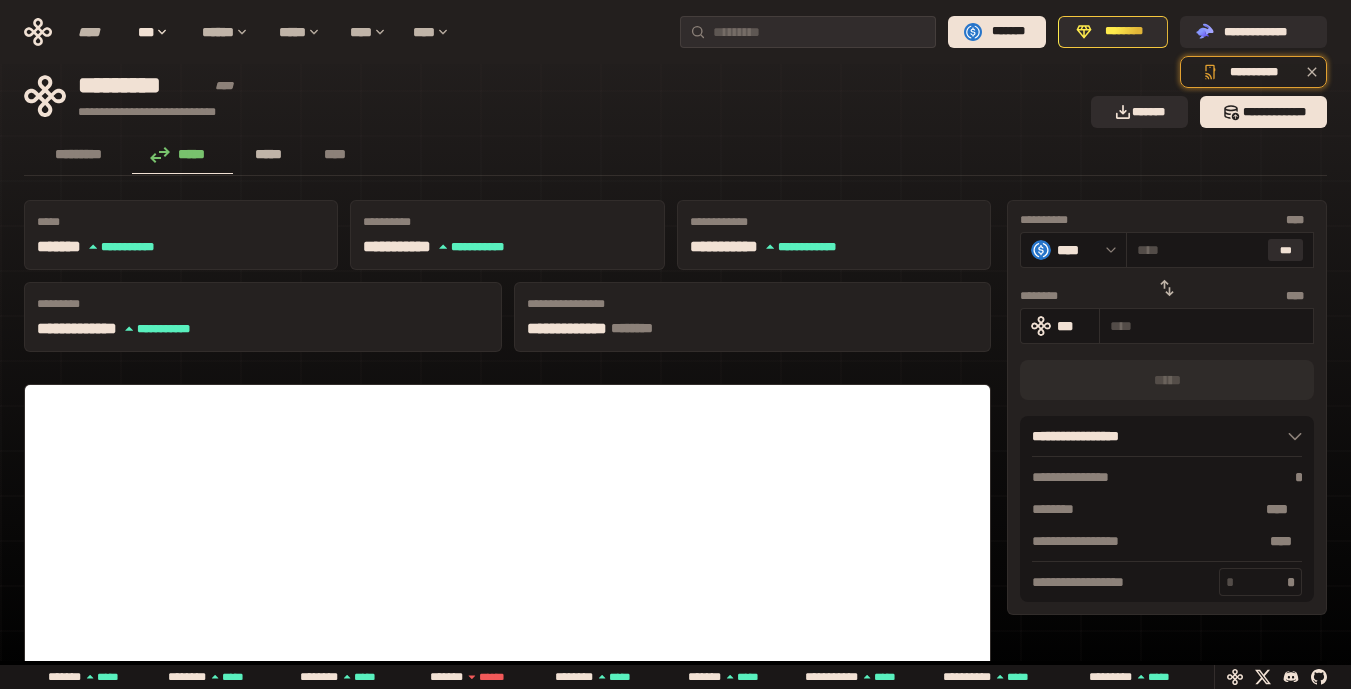 click on "*****" at bounding box center (268, 154) 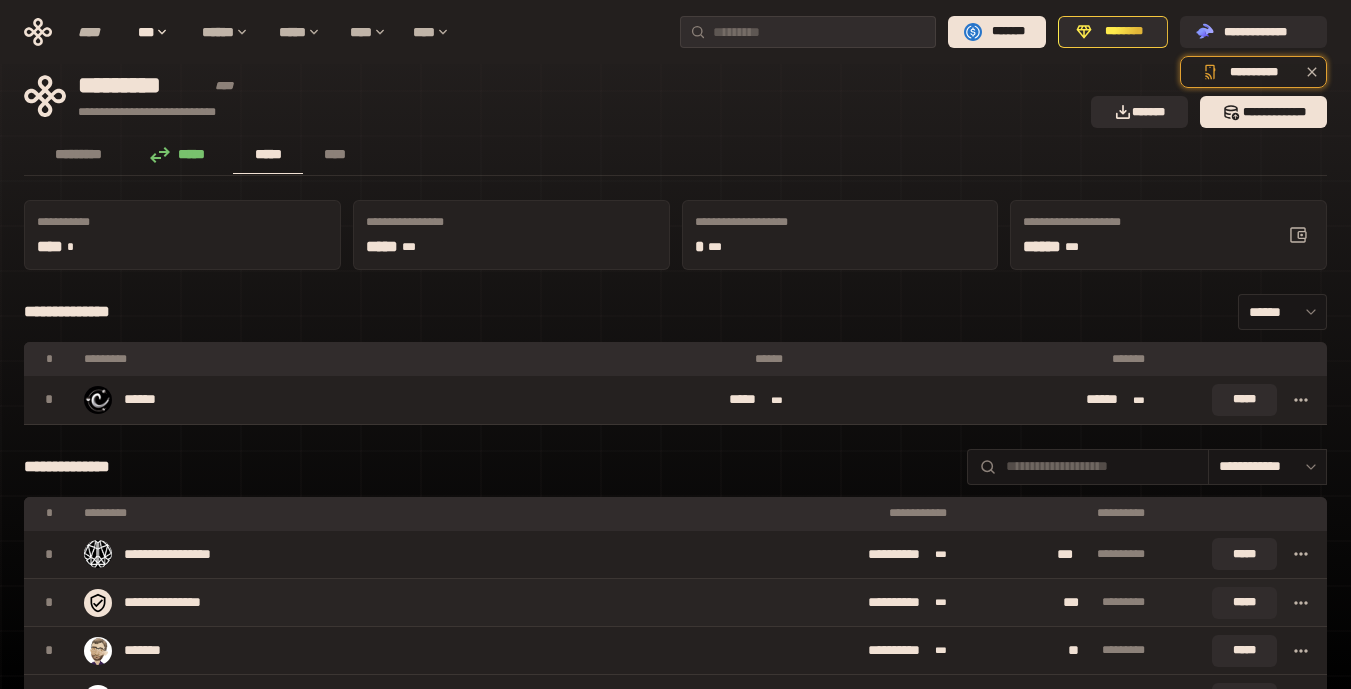 drag, startPoint x: 311, startPoint y: 129, endPoint x: 711, endPoint y: 608, distance: 624.05206 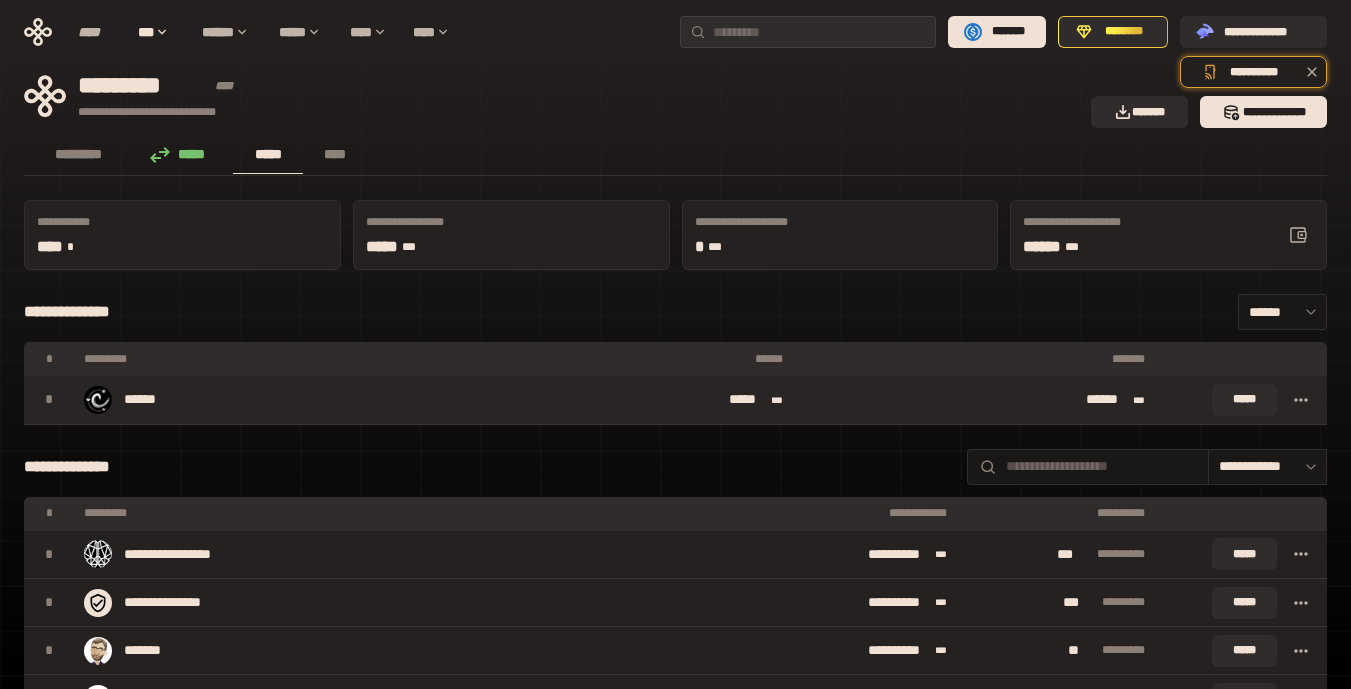 click 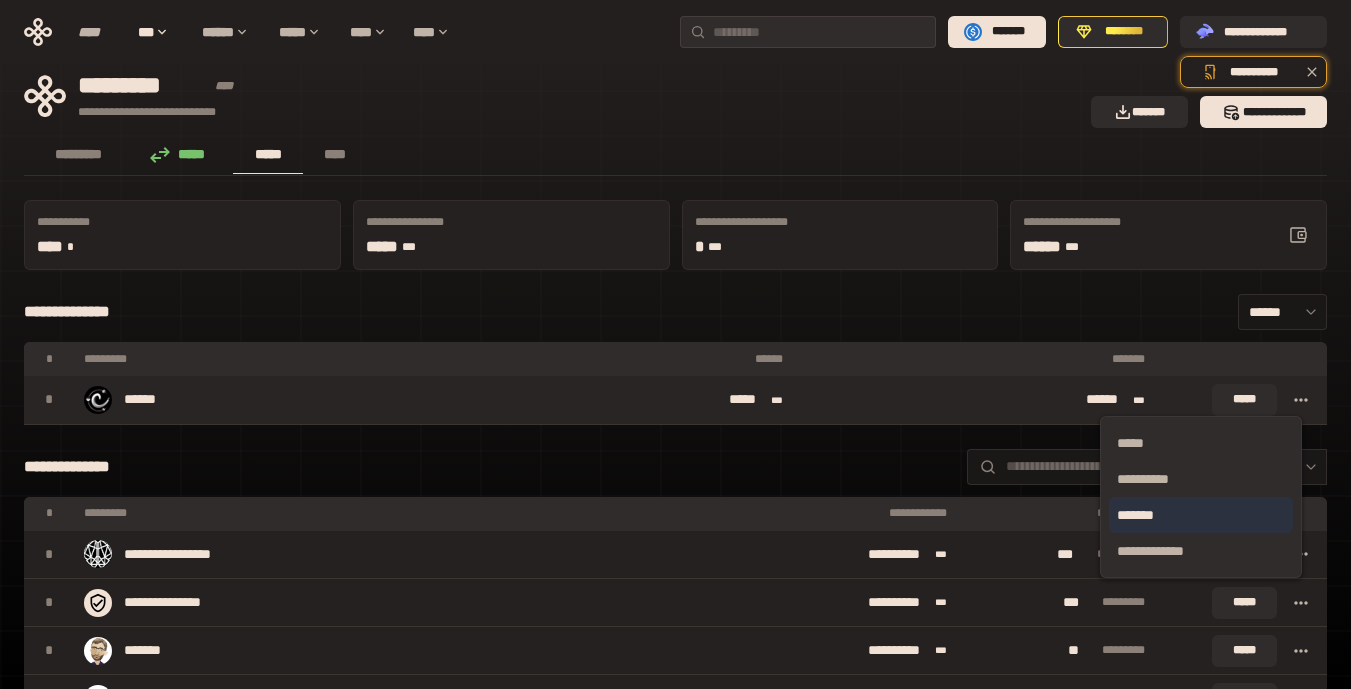 click on "*******" at bounding box center [1201, 515] 